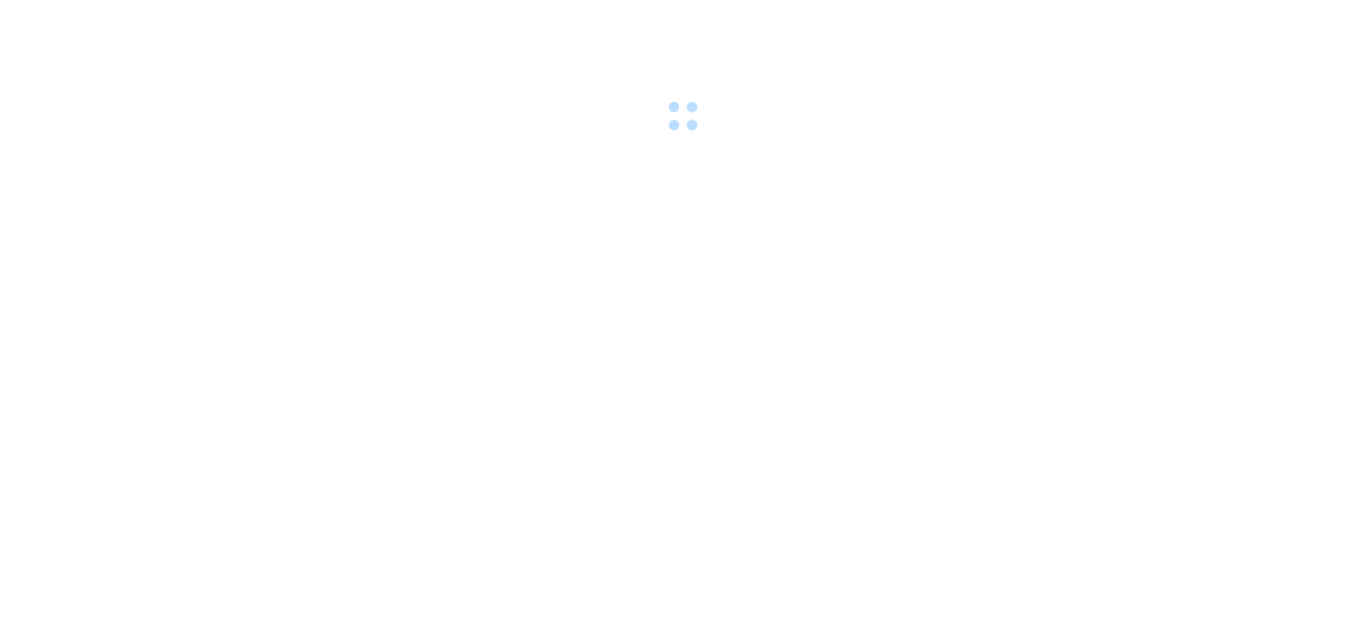 scroll, scrollTop: 0, scrollLeft: 0, axis: both 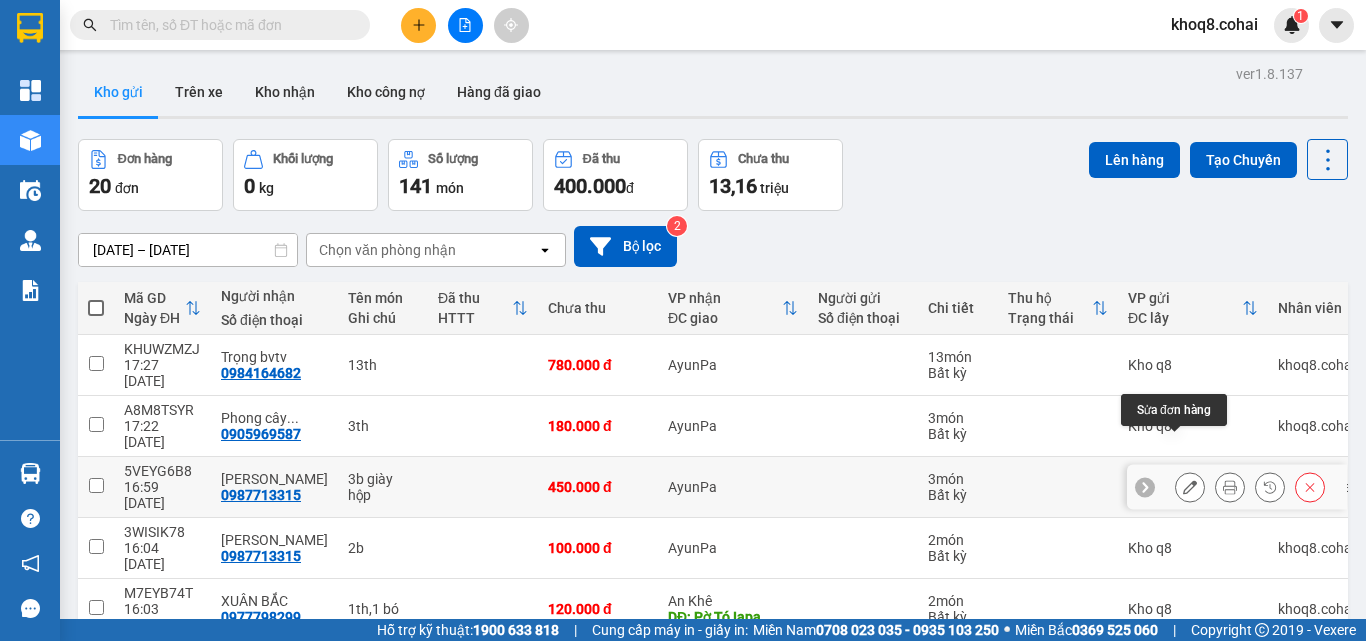 click 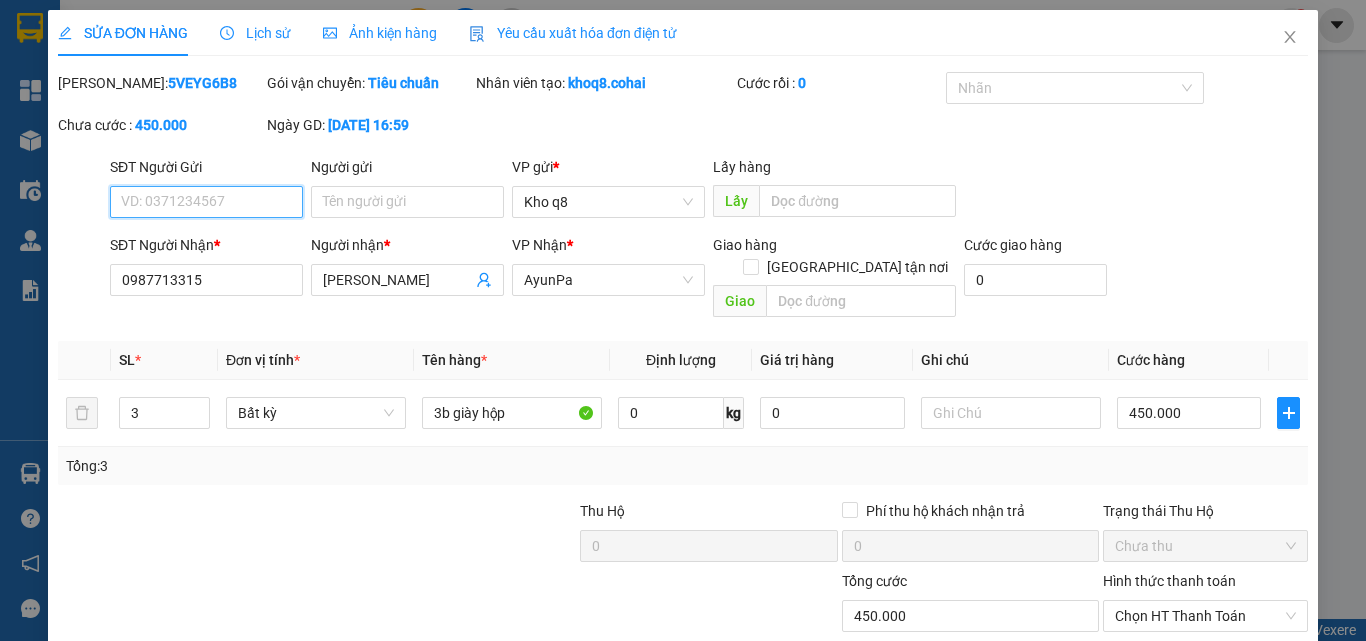 type on "0987713315" 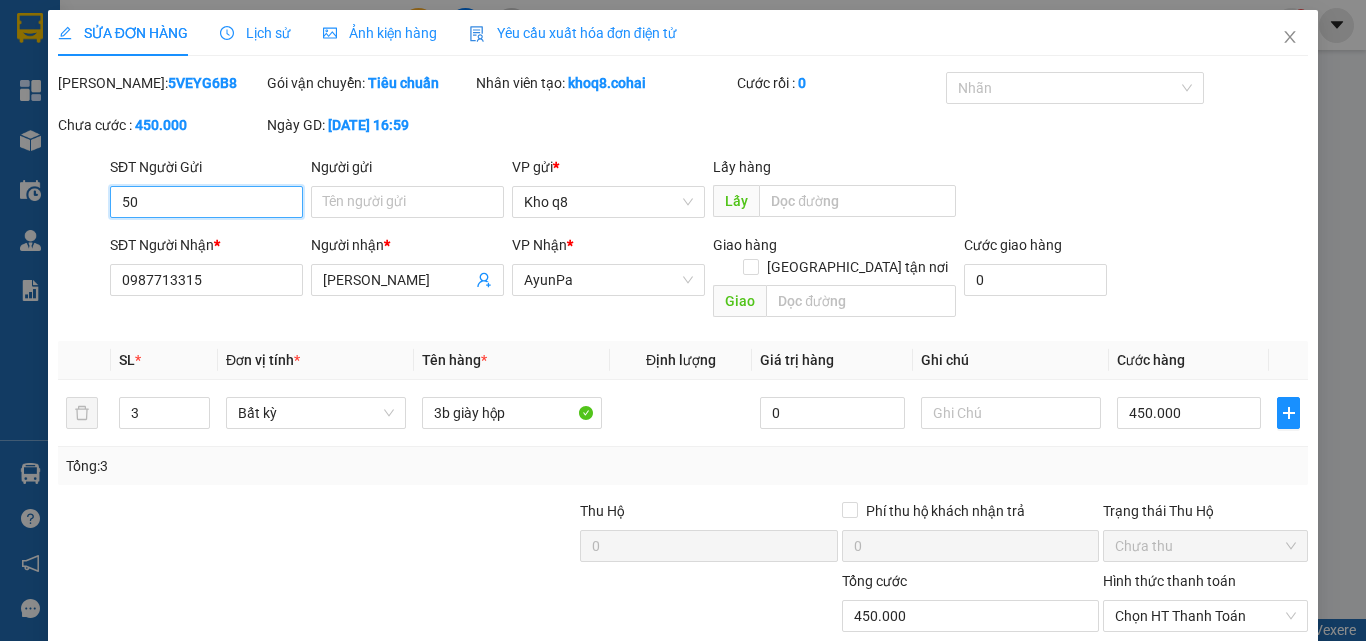 type on "5" 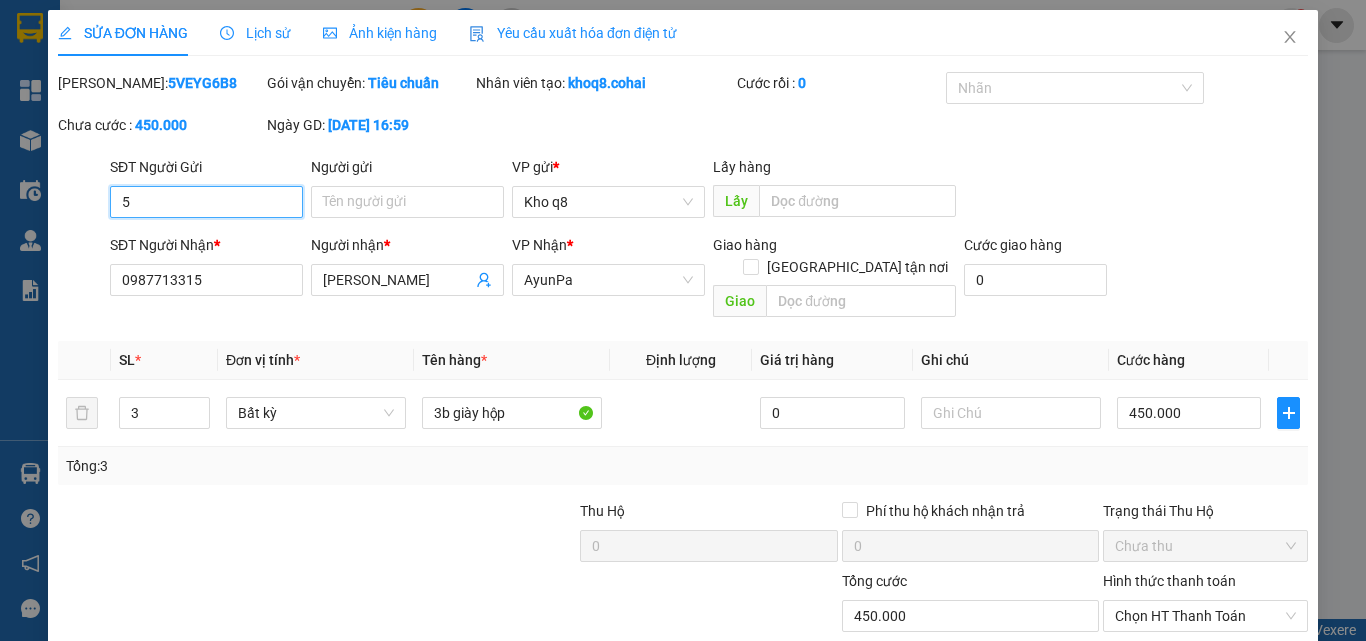 type 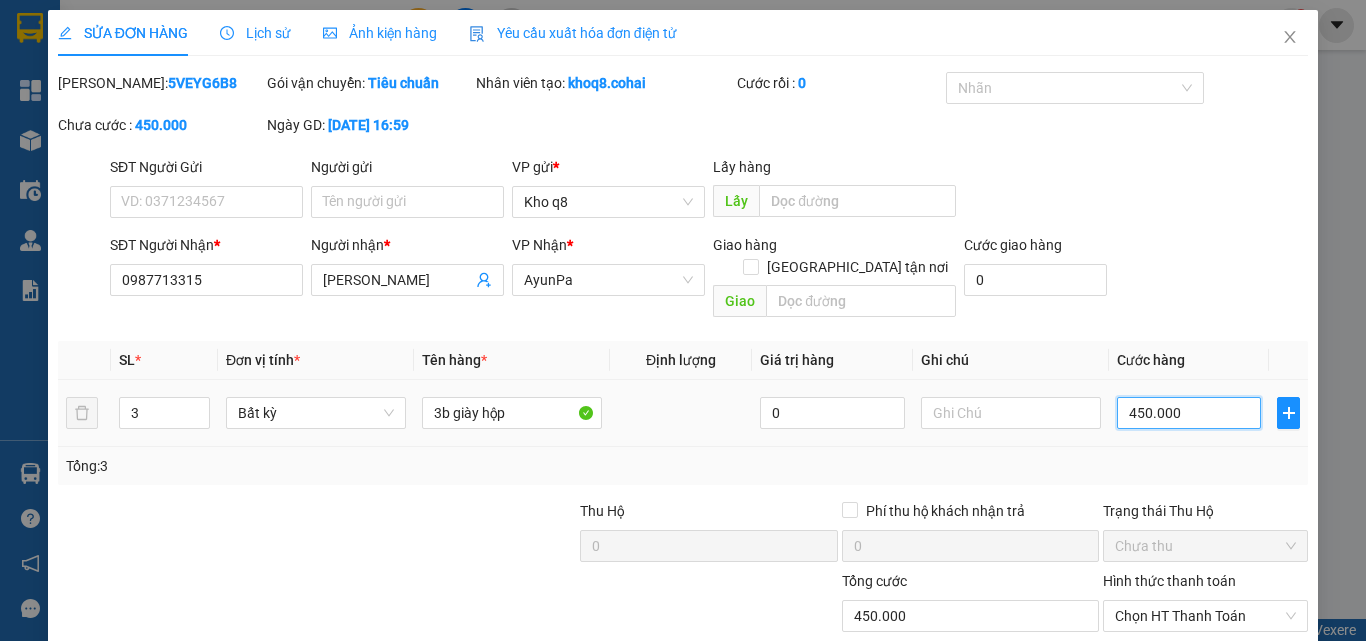 click on "450.000" at bounding box center [1189, 413] 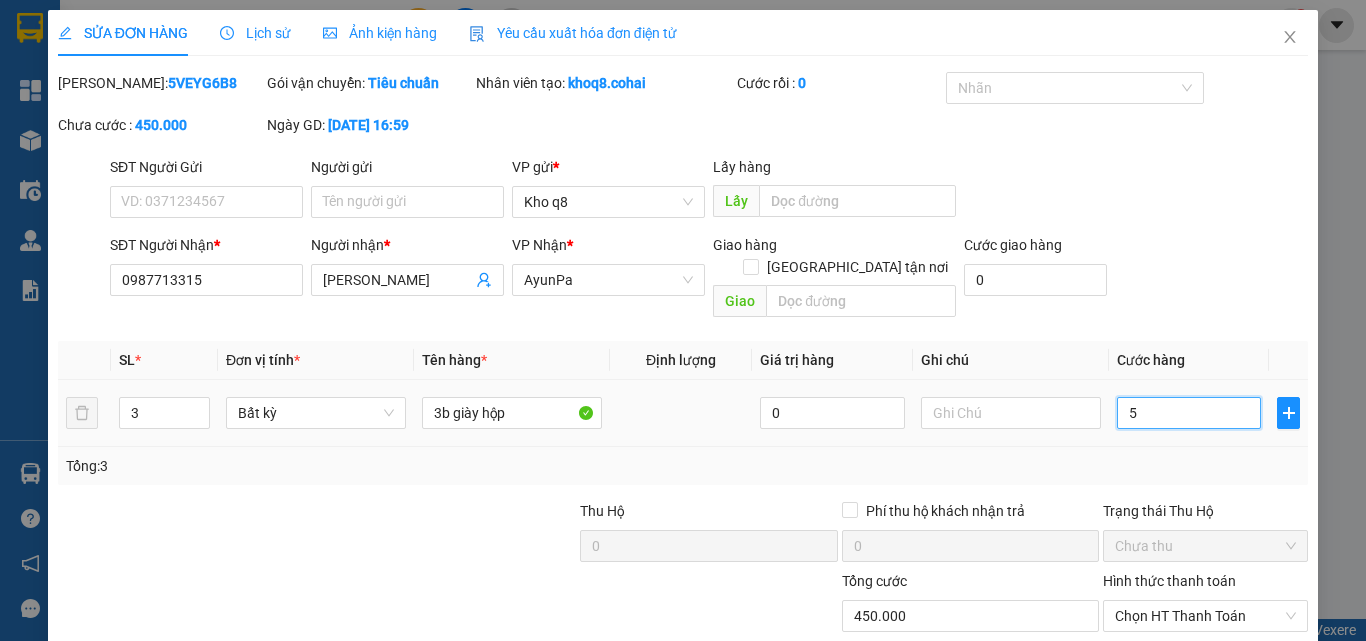 type on "5" 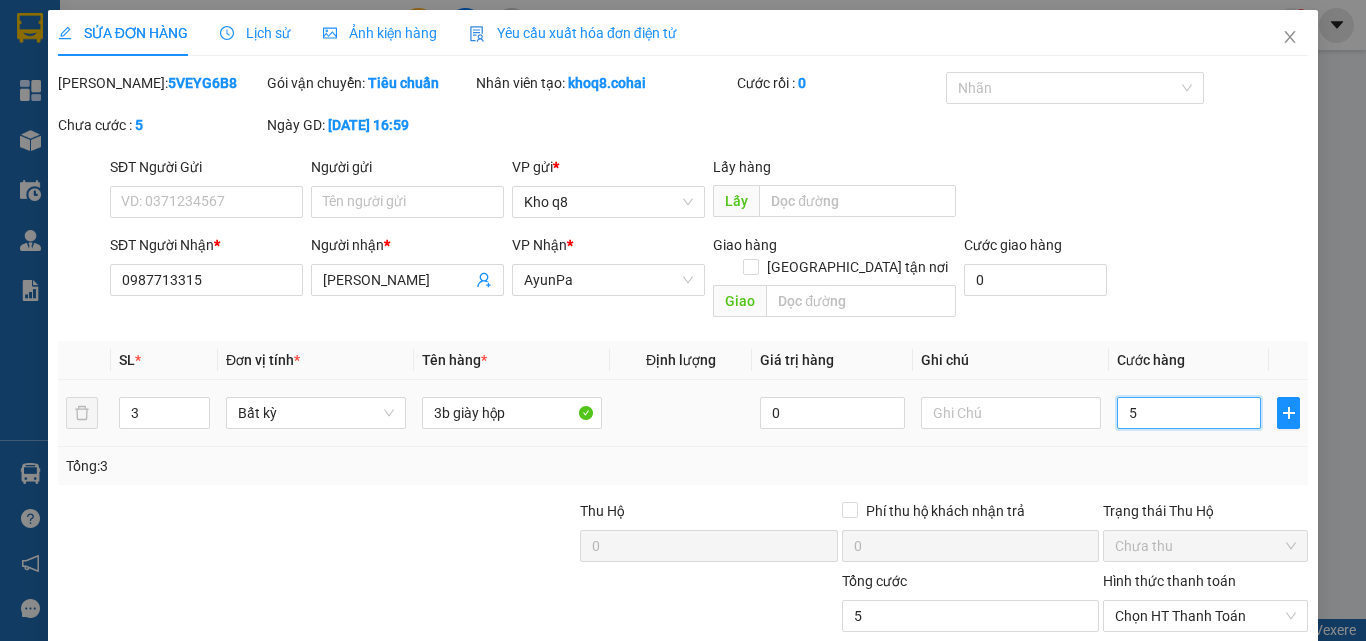 type on "50" 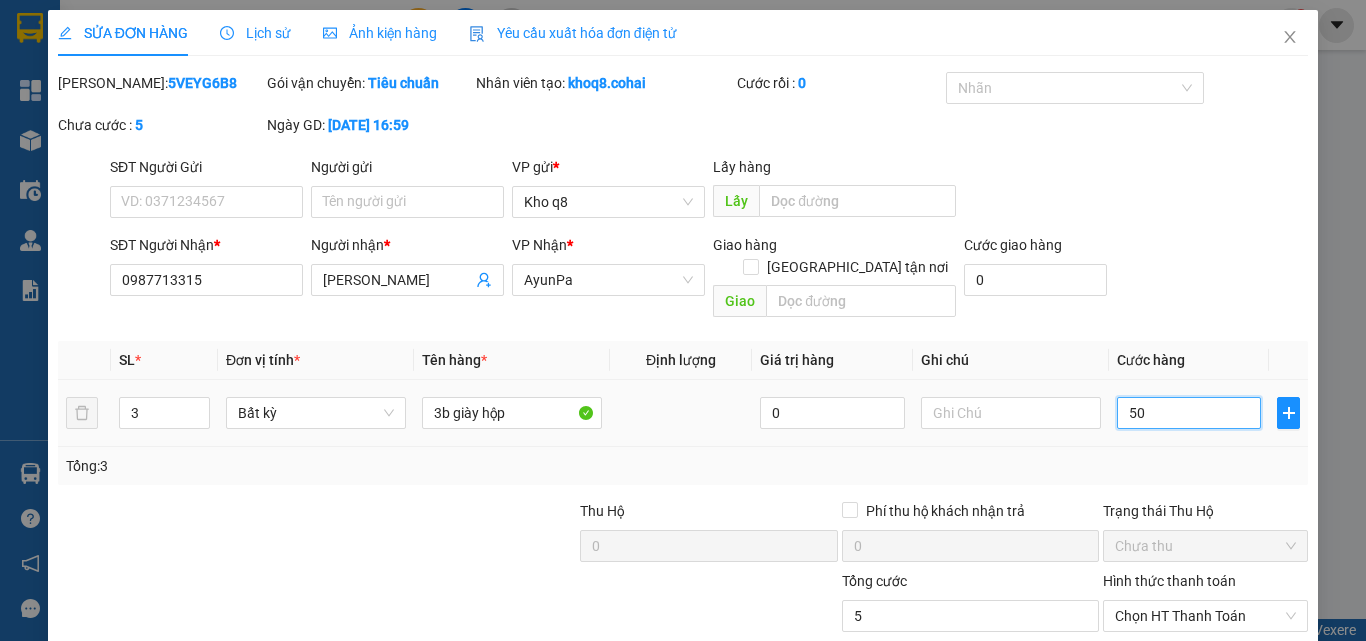 type on "50" 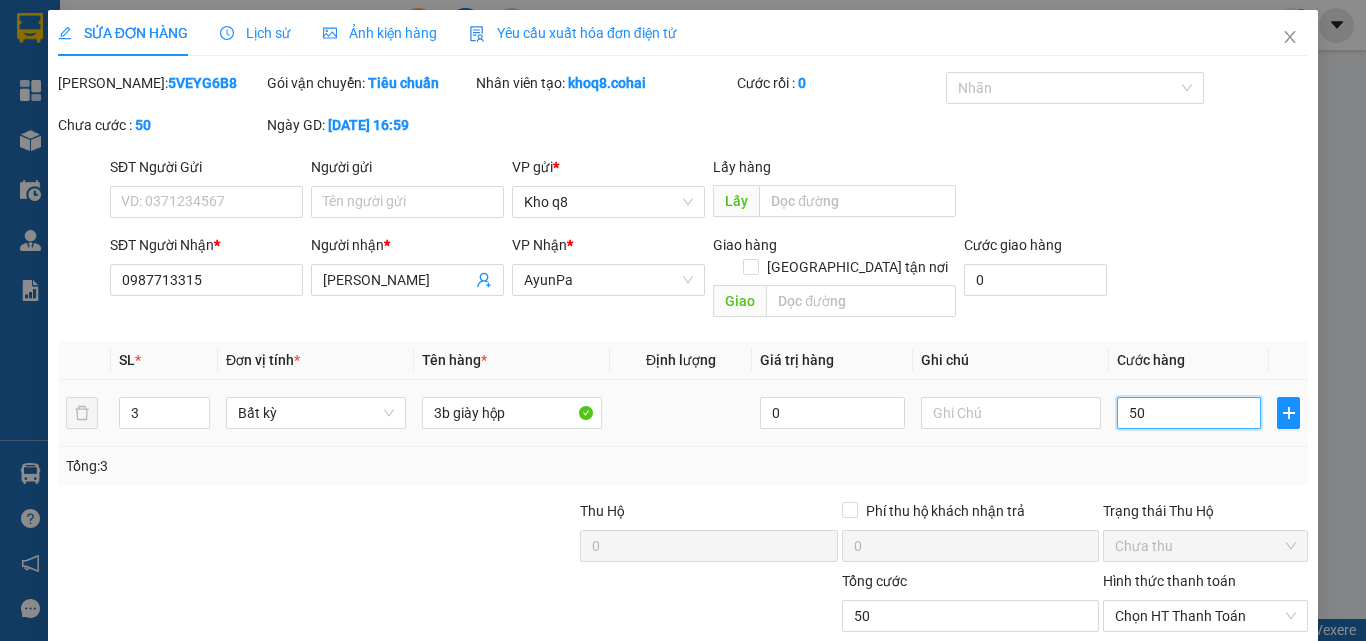 type on "500" 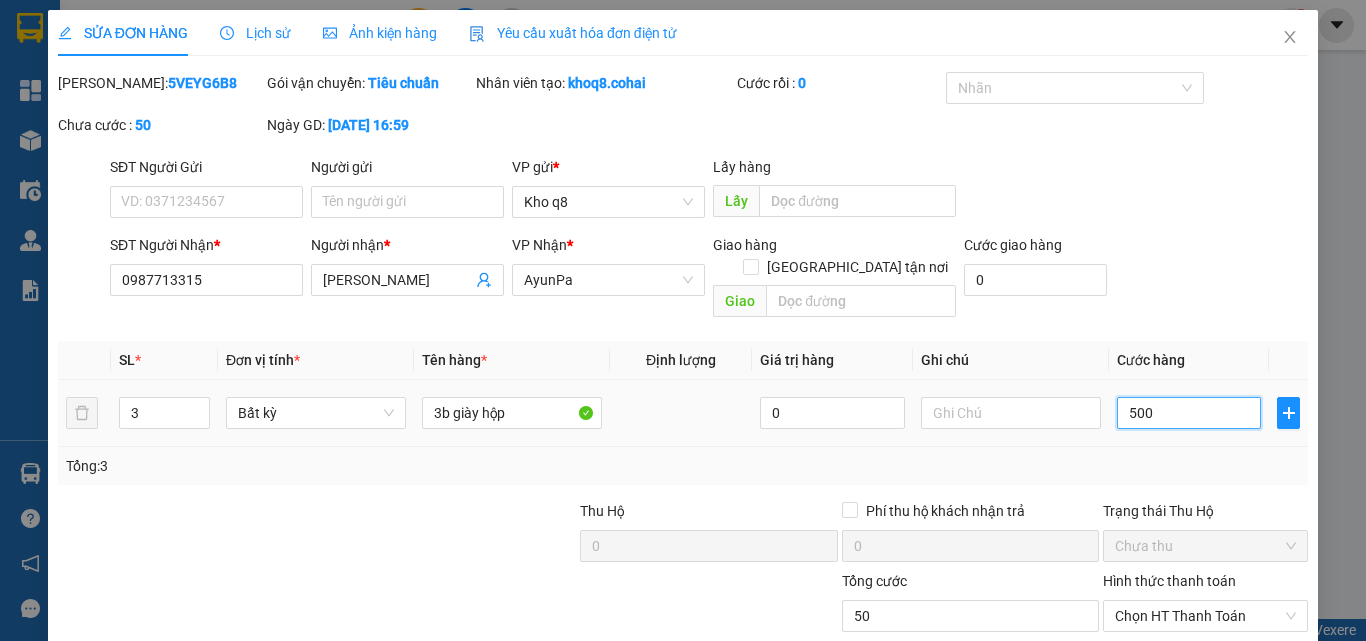type on "500" 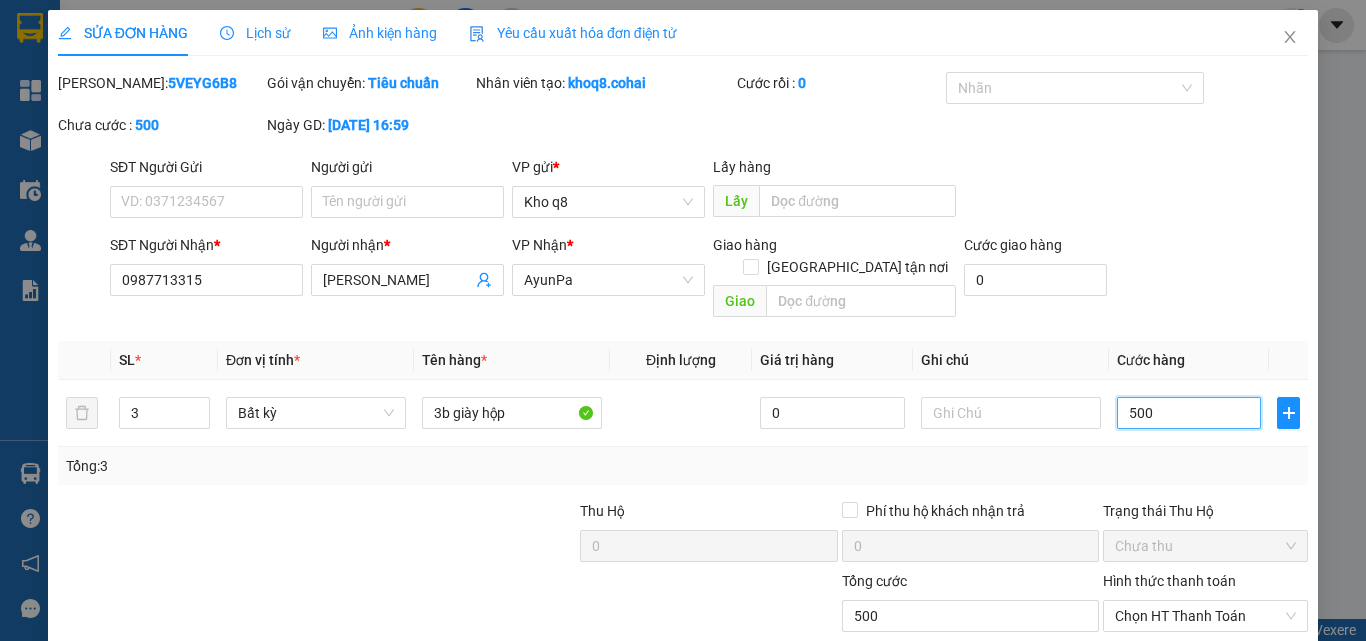 type on "500" 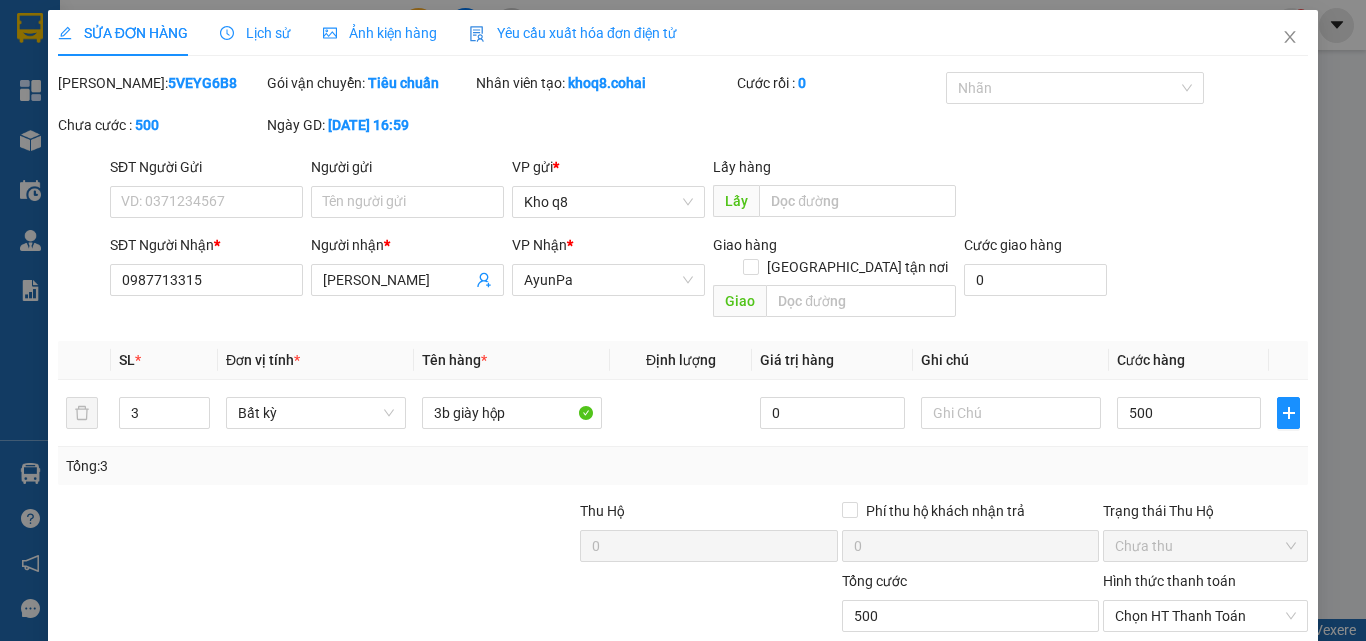 type on "500.000" 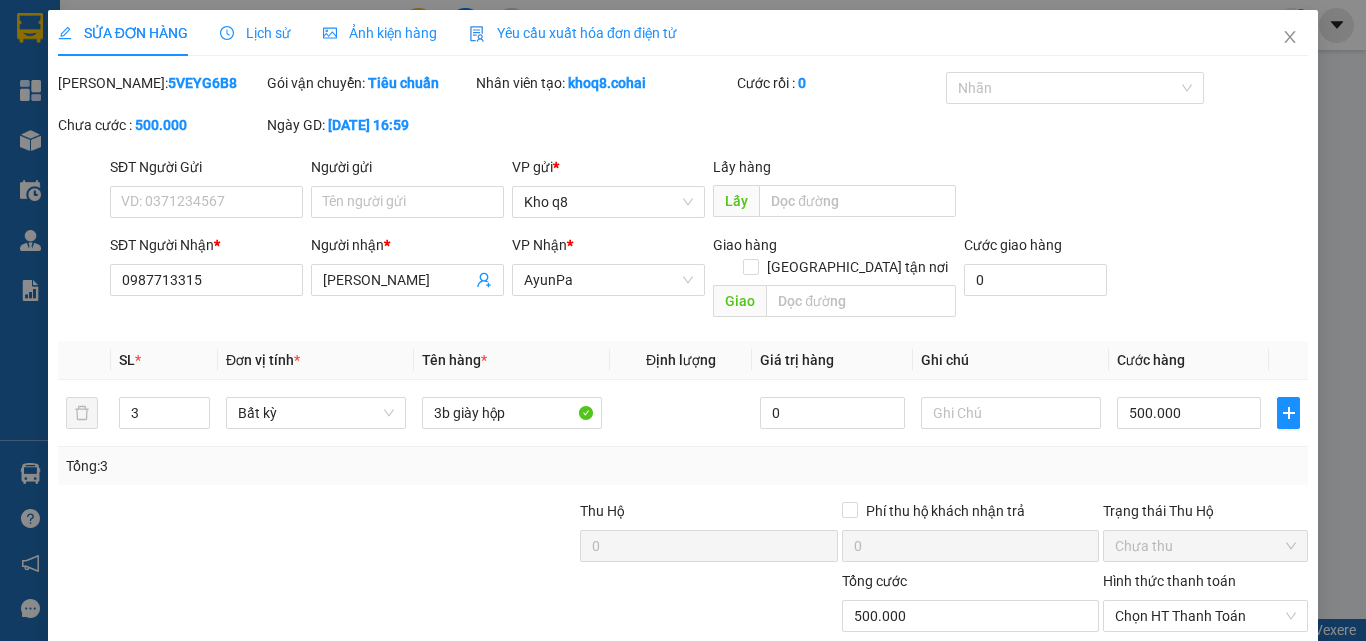 scroll, scrollTop: 103, scrollLeft: 0, axis: vertical 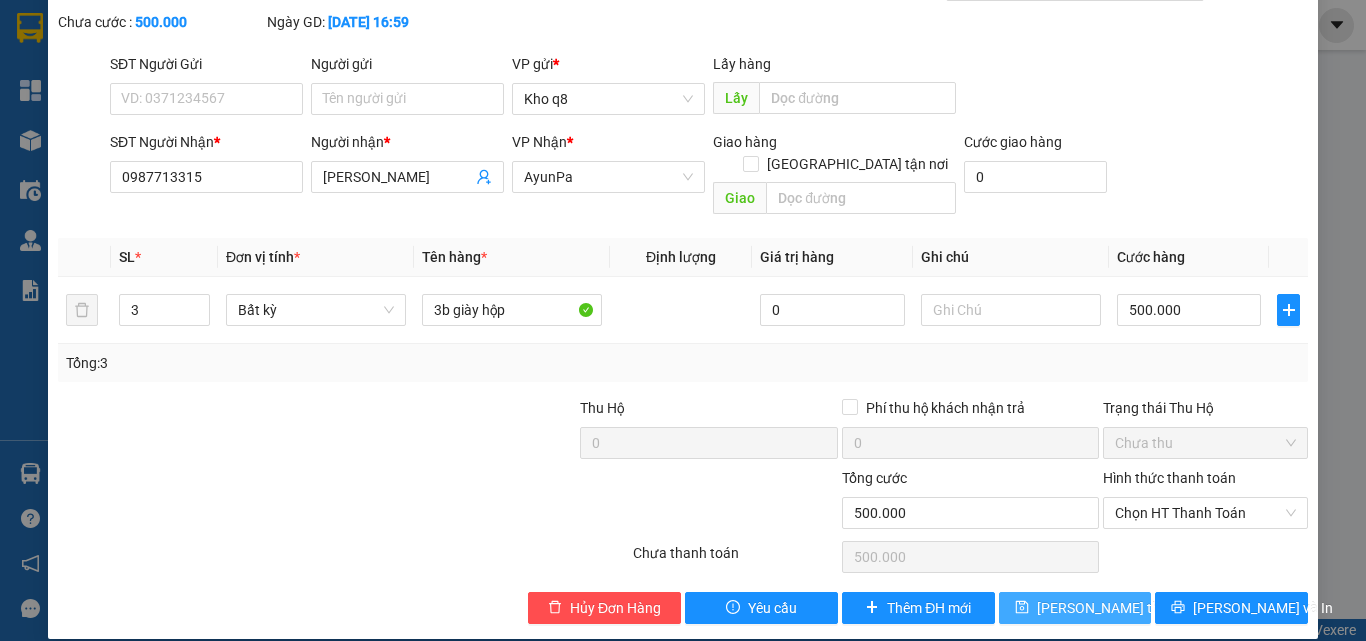 click on "[PERSON_NAME] thay đổi" at bounding box center (1117, 608) 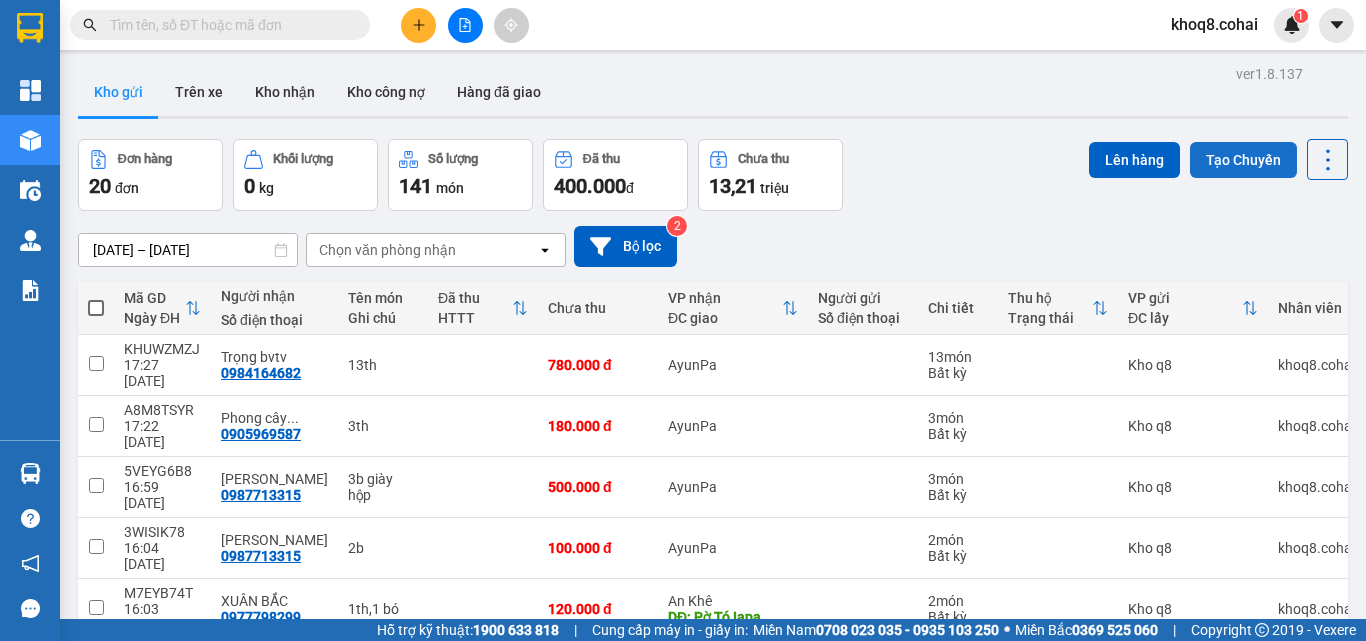 click on "Tạo Chuyến" at bounding box center (1243, 160) 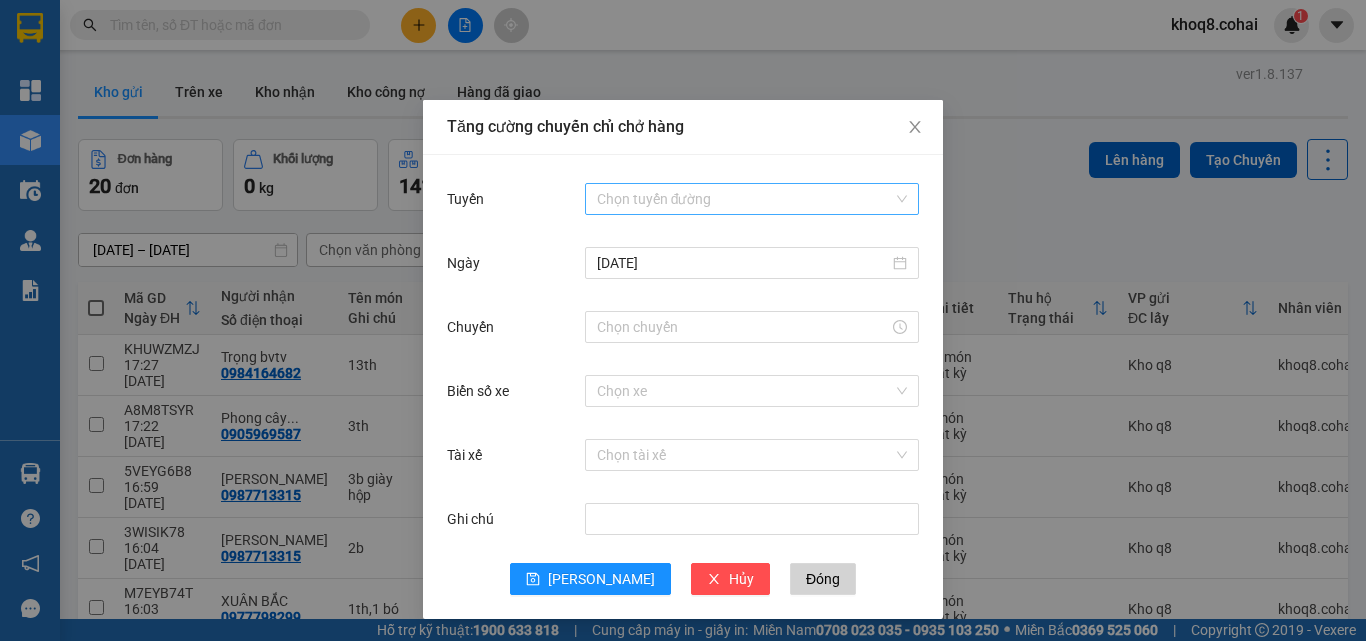 click on "Chọn tuyến đường" at bounding box center [752, 199] 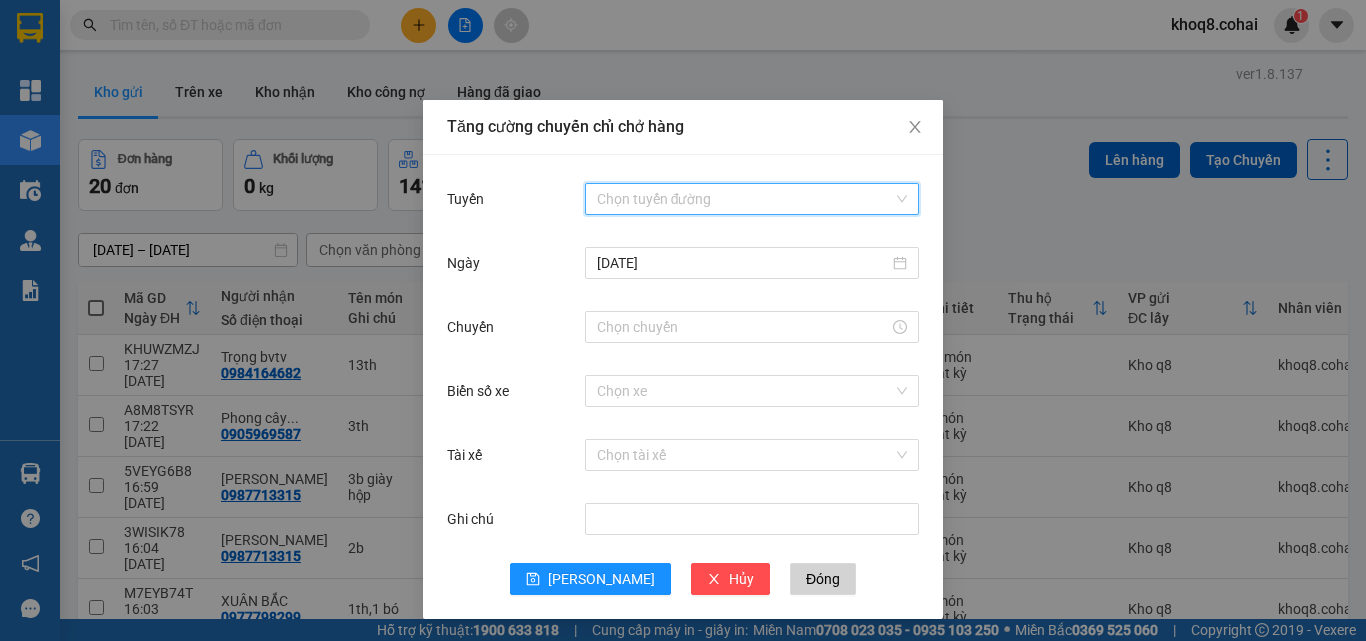 click on "Tuyến" at bounding box center [745, 199] 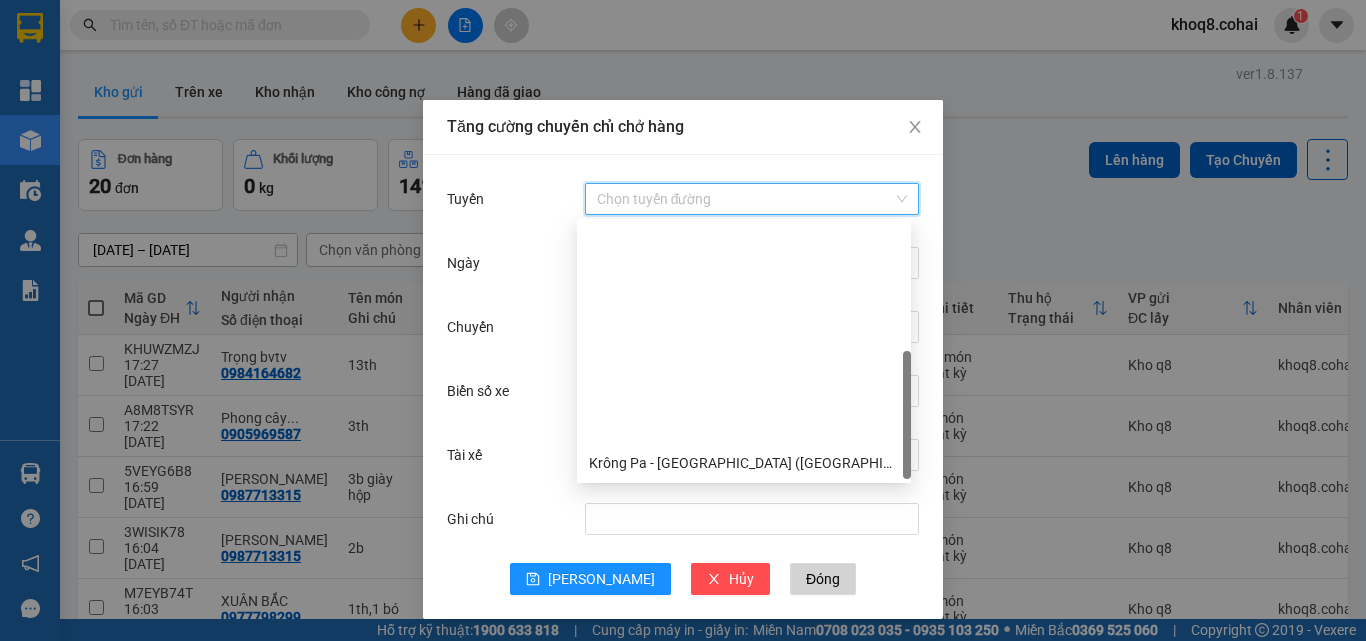 scroll, scrollTop: 256, scrollLeft: 0, axis: vertical 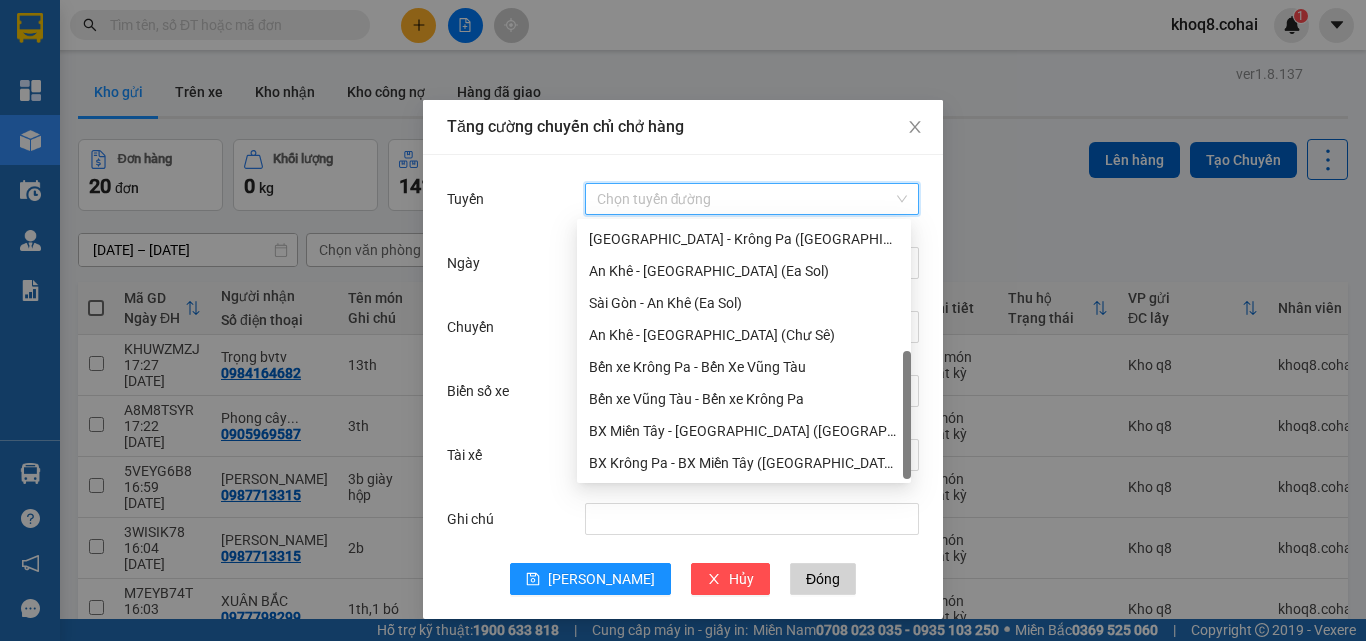 drag, startPoint x: 907, startPoint y: 285, endPoint x: 898, endPoint y: 585, distance: 300.13498 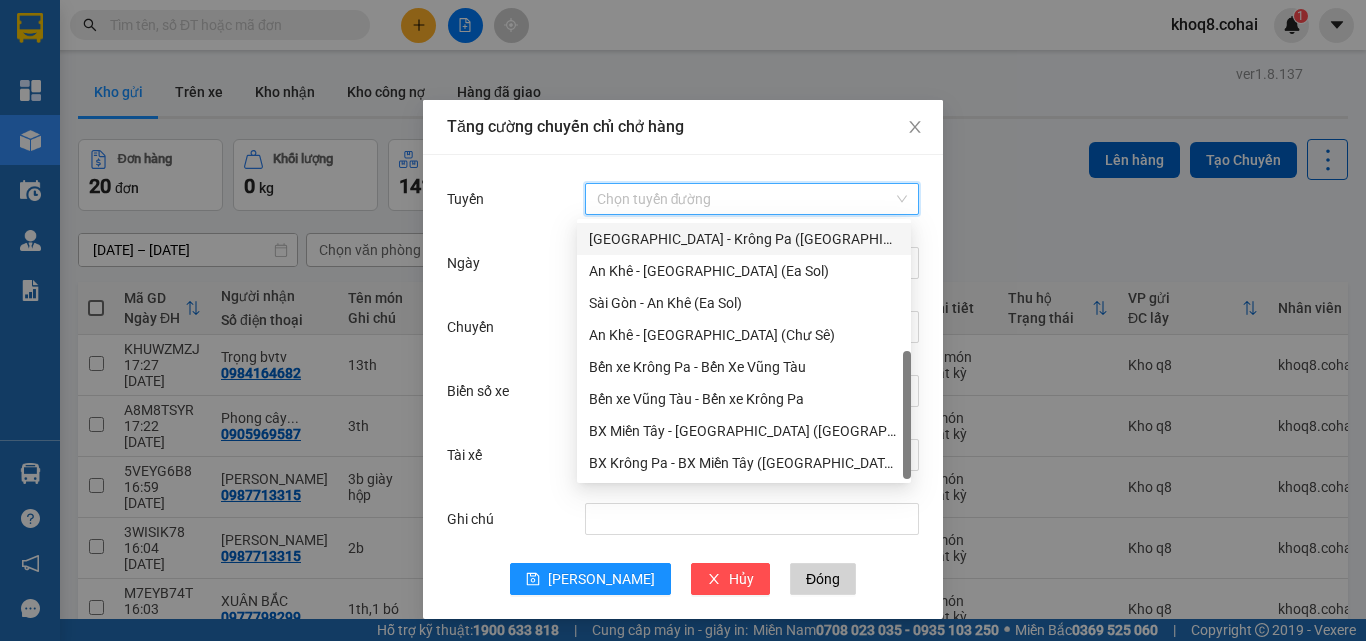 click on "[GEOGRAPHIC_DATA] - Krông Pa ([GEOGRAPHIC_DATA])" at bounding box center (744, 239) 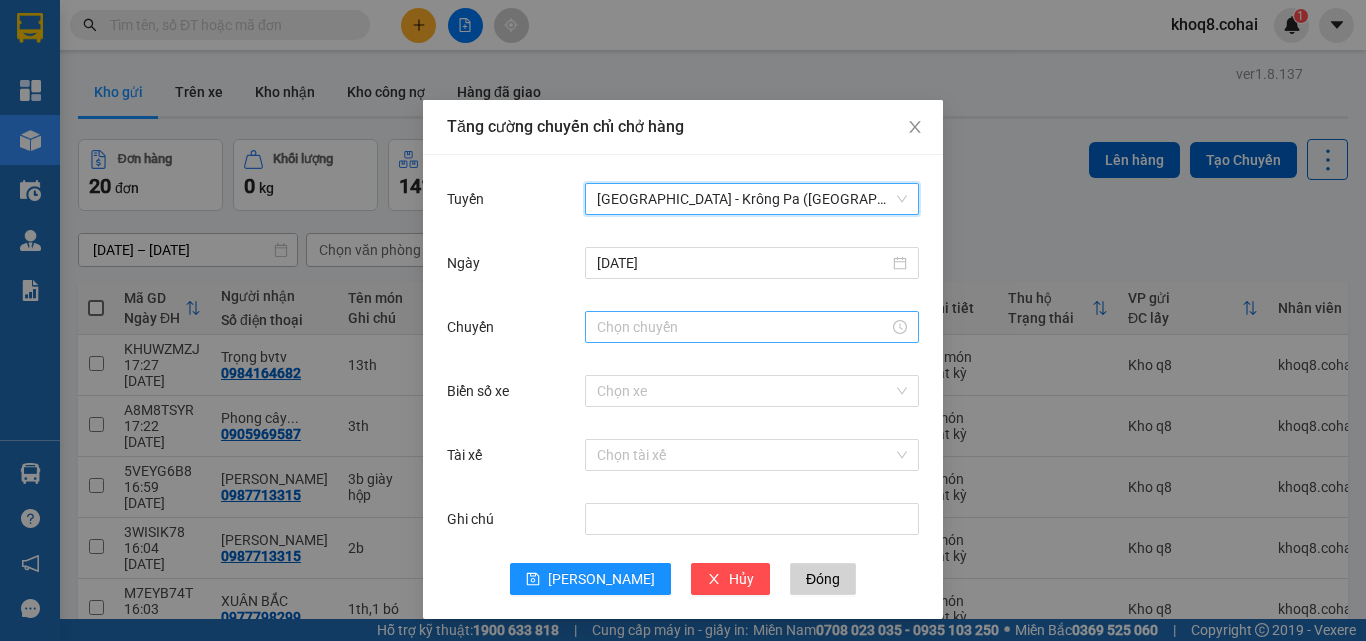 click on "Chuyến" at bounding box center [743, 327] 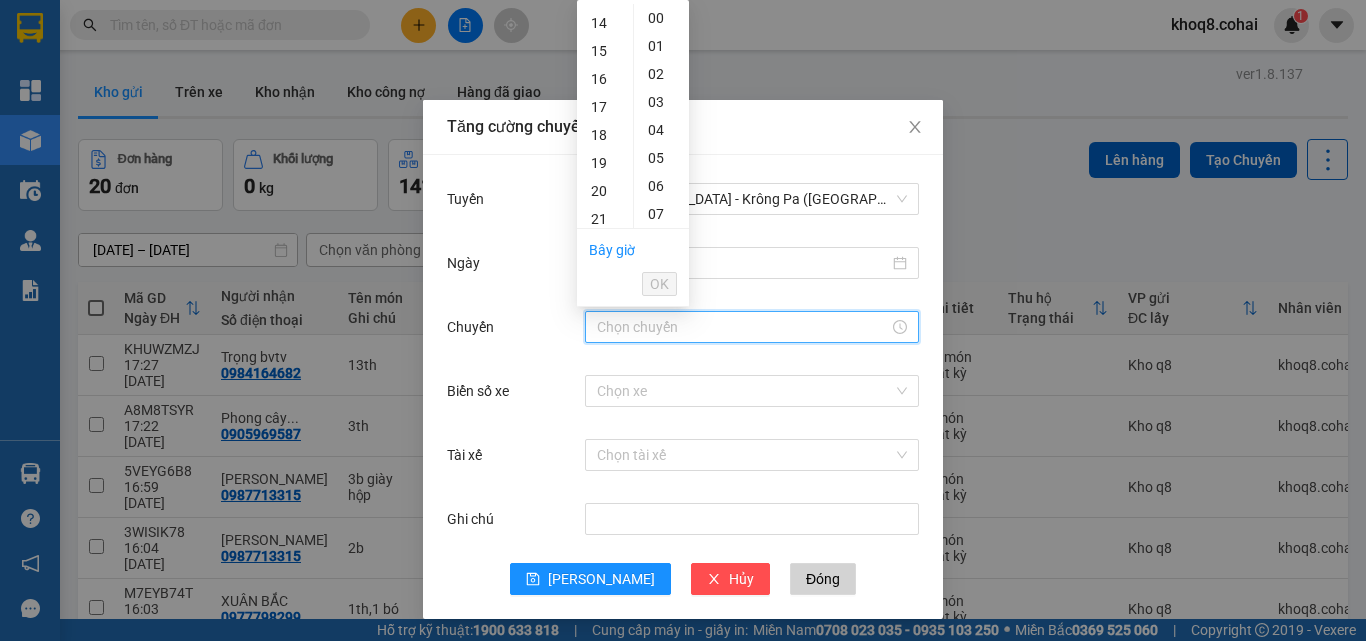 scroll, scrollTop: 440, scrollLeft: 0, axis: vertical 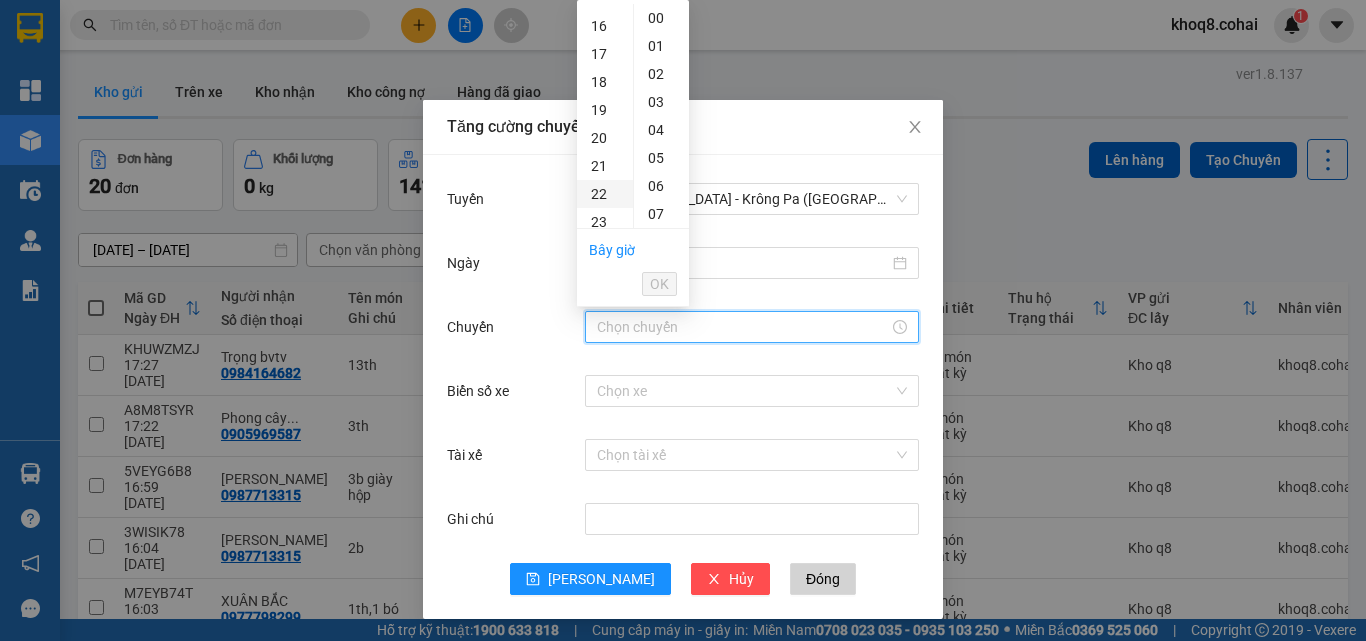 click on "22" at bounding box center (605, 194) 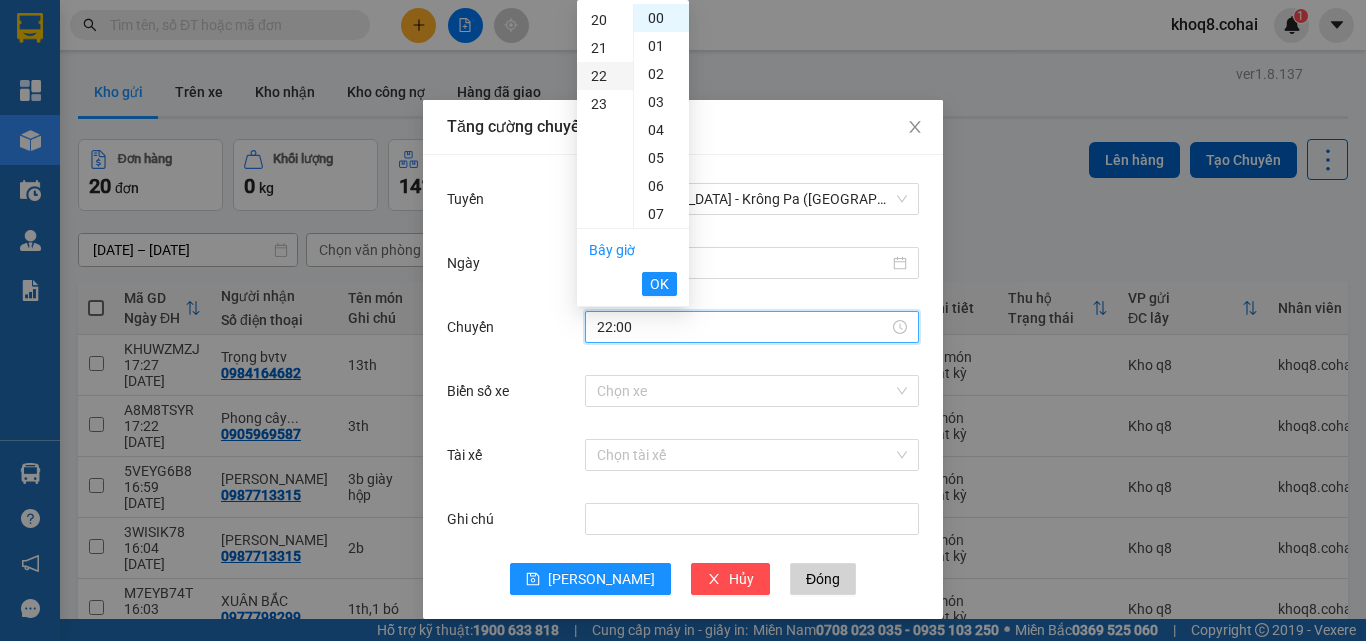 scroll, scrollTop: 616, scrollLeft: 0, axis: vertical 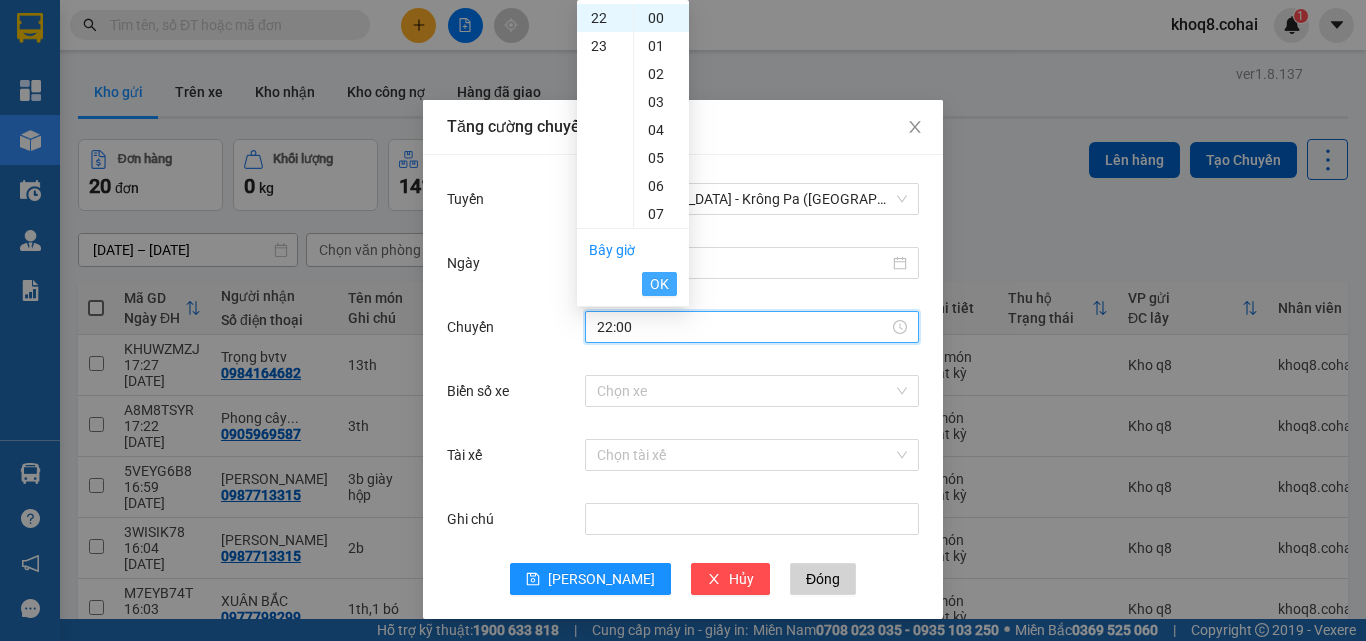 click on "OK" at bounding box center [659, 284] 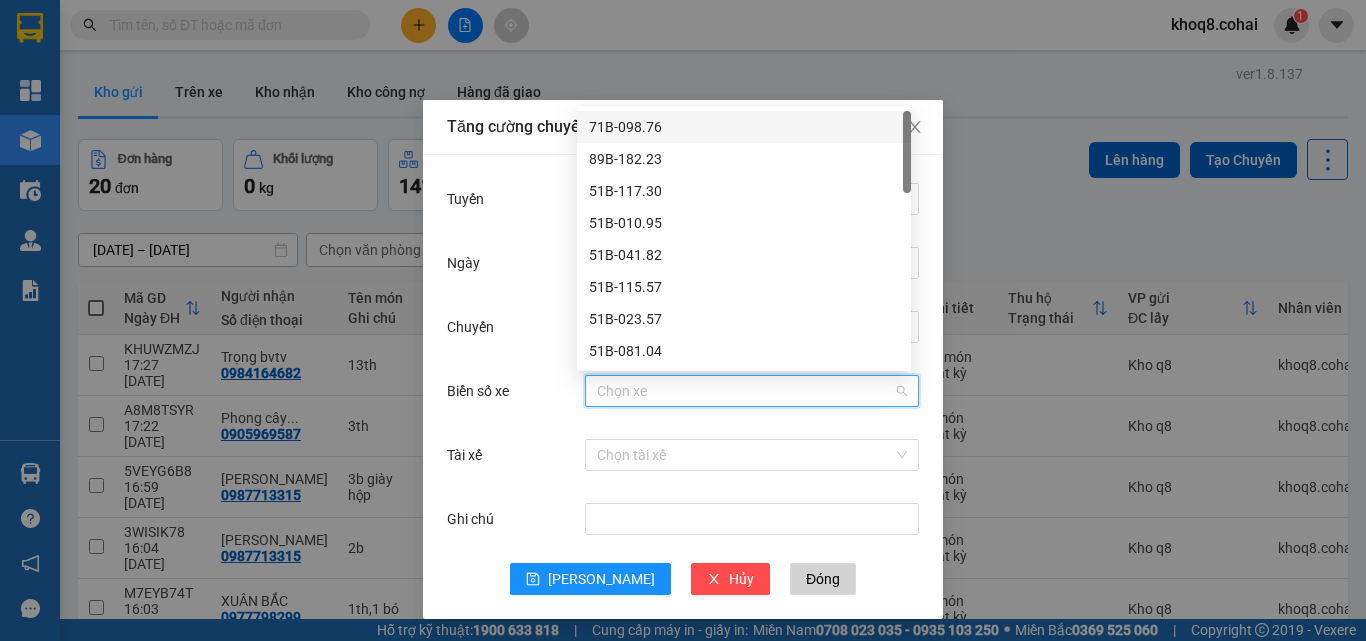 click on "Biển số xe" at bounding box center (745, 391) 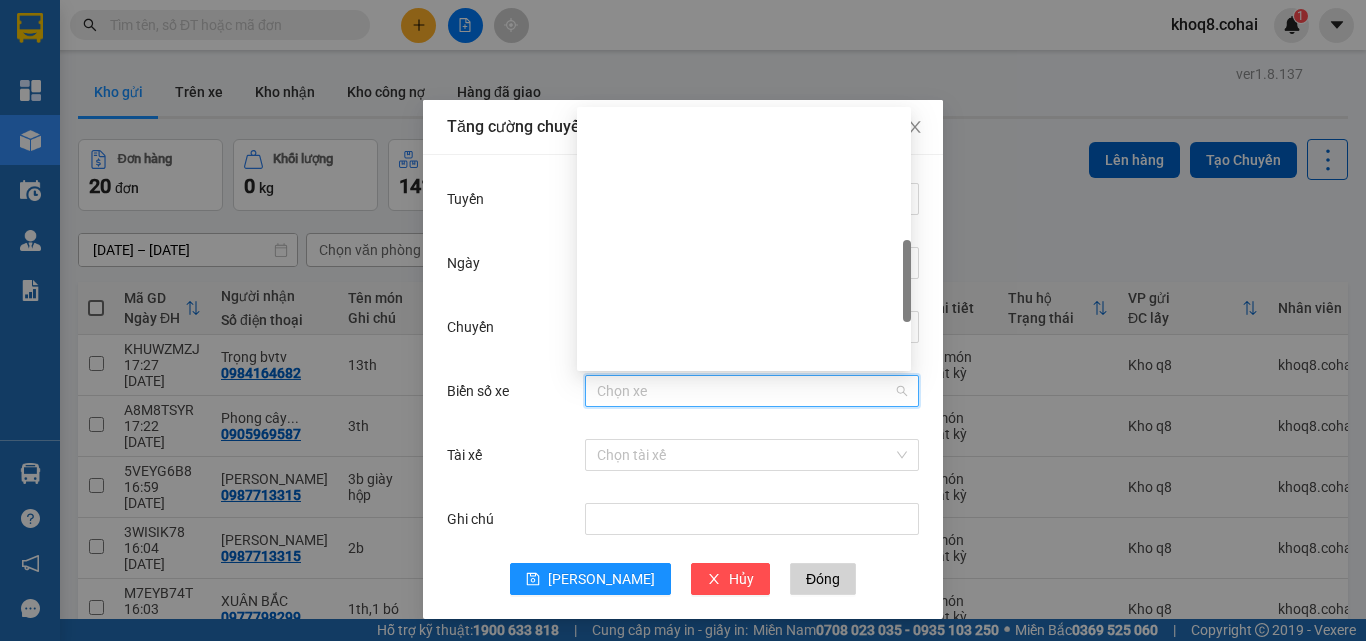 scroll, scrollTop: 736, scrollLeft: 0, axis: vertical 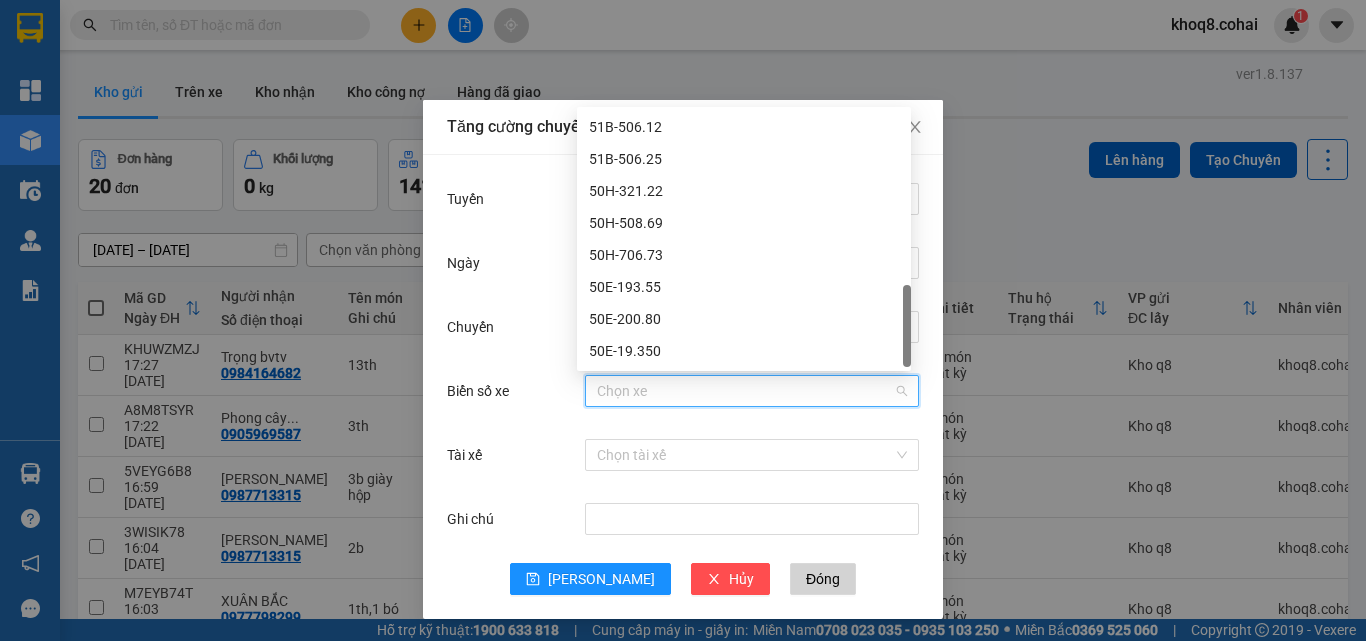 drag, startPoint x: 903, startPoint y: 167, endPoint x: 897, endPoint y: 407, distance: 240.07498 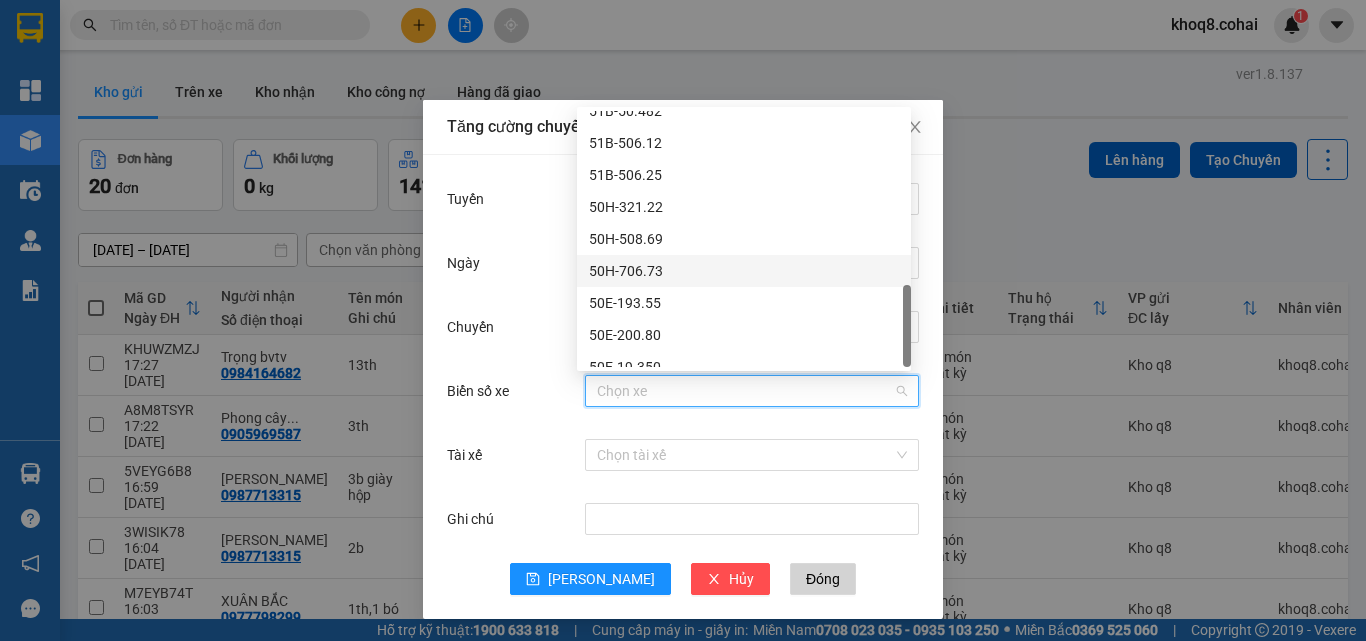 drag, startPoint x: 909, startPoint y: 329, endPoint x: 913, endPoint y: 311, distance: 18.439089 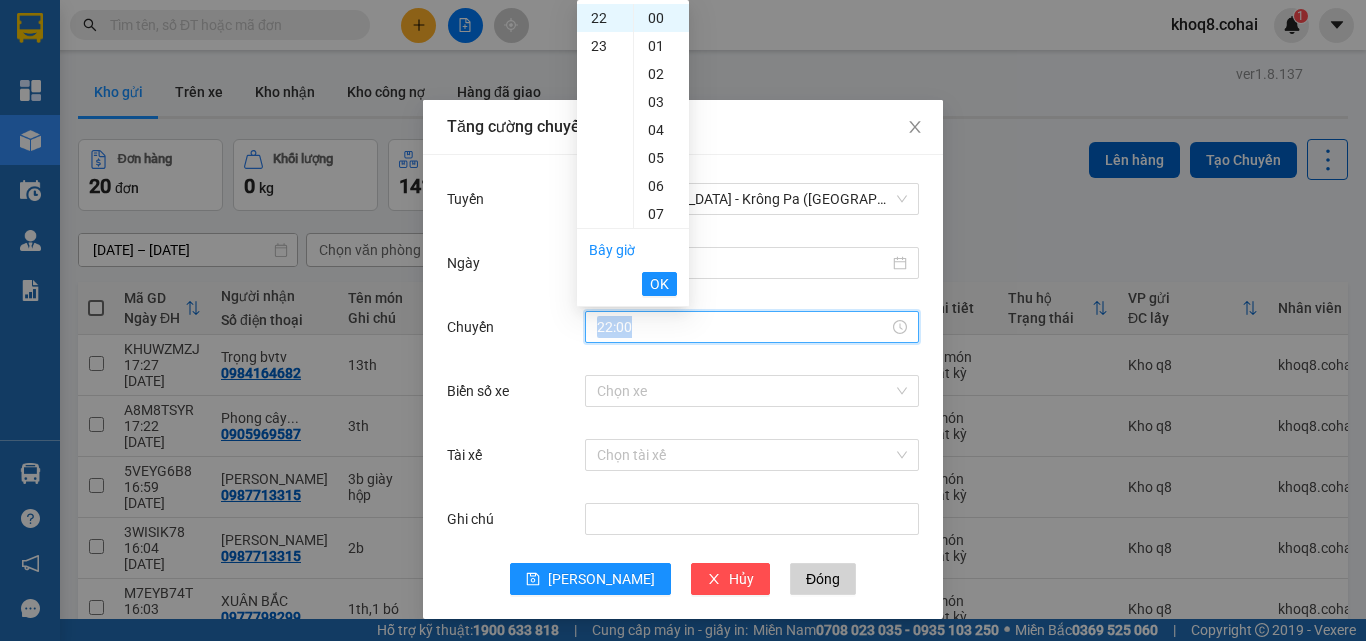 scroll, scrollTop: 690, scrollLeft: 0, axis: vertical 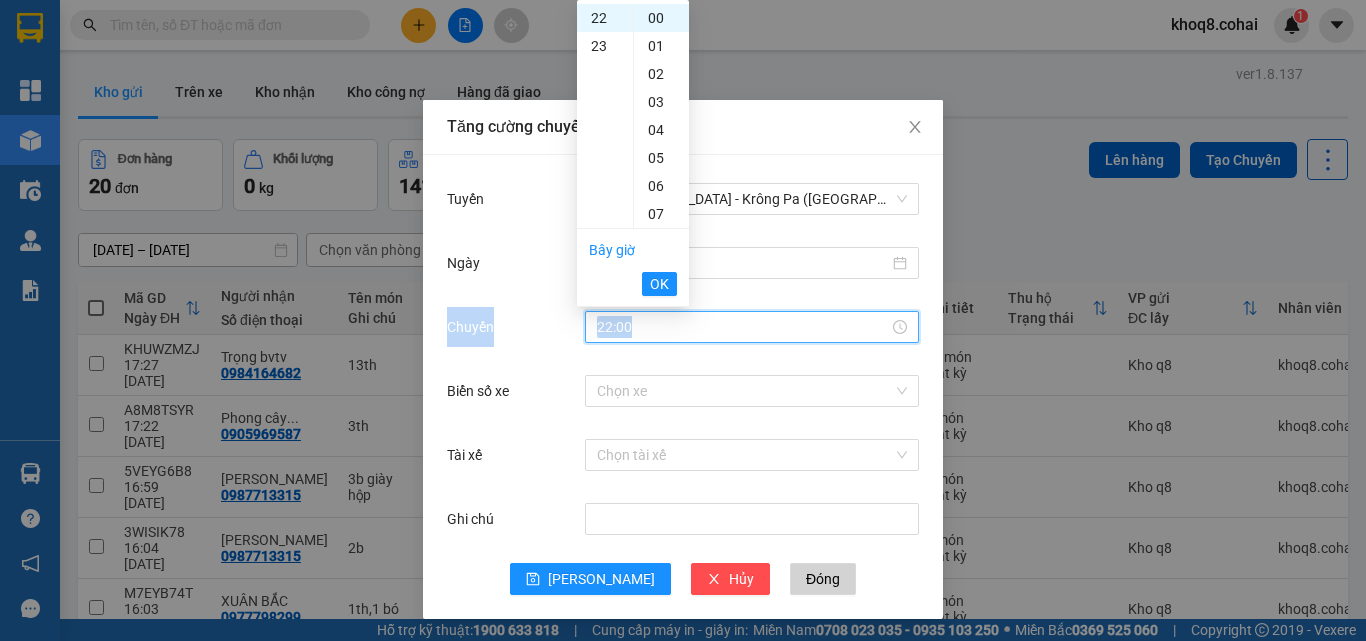 drag, startPoint x: 913, startPoint y: 311, endPoint x: 917, endPoint y: 294, distance: 17.464249 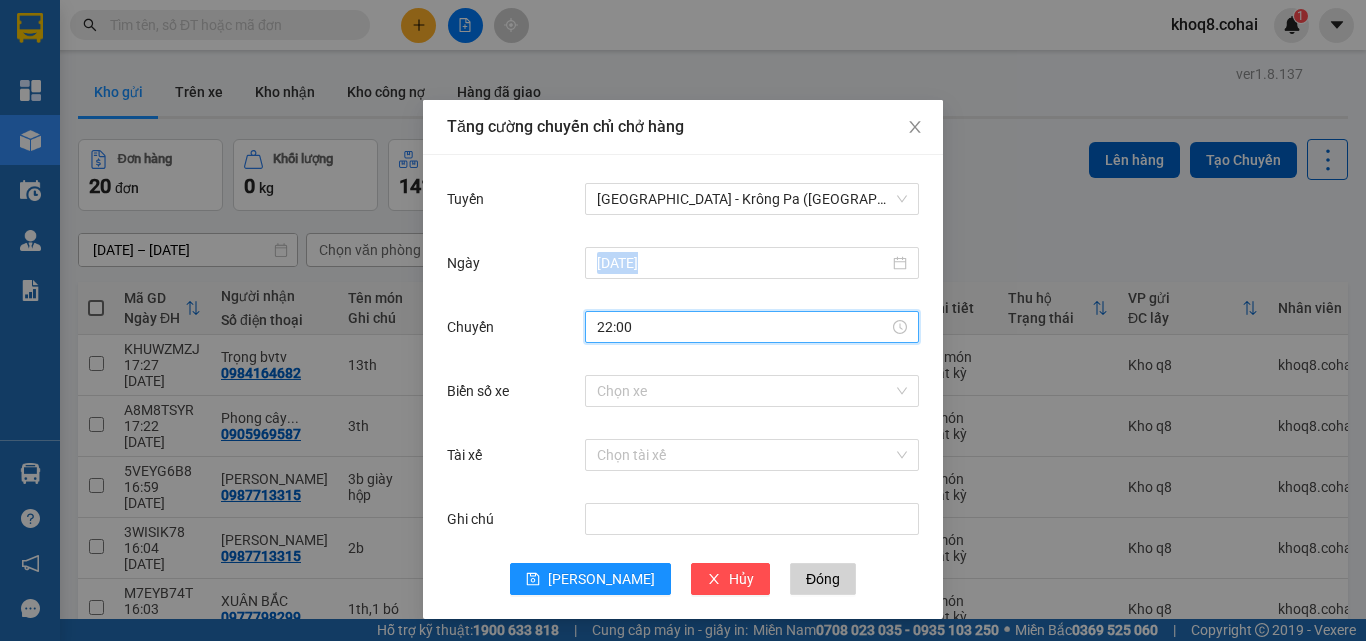 click on "Tuyến [GEOGRAPHIC_DATA] - [GEOGRAPHIC_DATA] ([GEOGRAPHIC_DATA]) [DATE] [GEOGRAPHIC_DATA] 22:00 Biển số xe Chọn xe Tài xế Chọn tài xế Ghi chú [PERSON_NAME] Đóng" at bounding box center [683, 387] 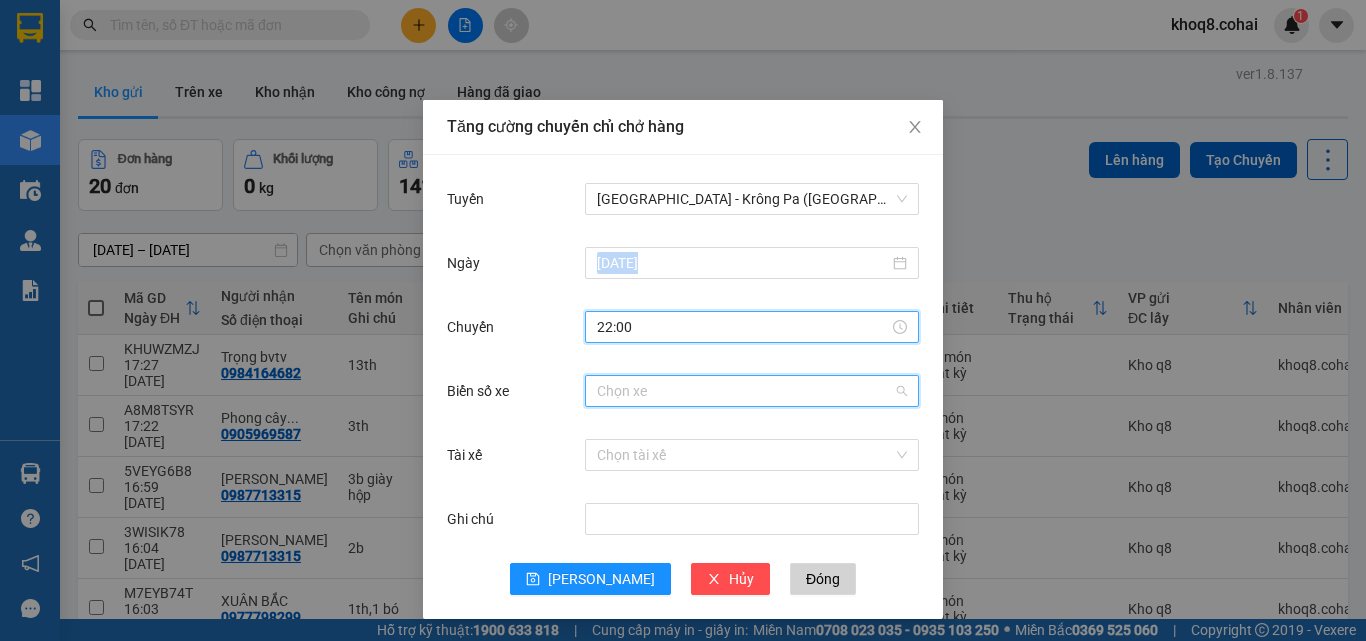click on "Biển số xe" at bounding box center (745, 391) 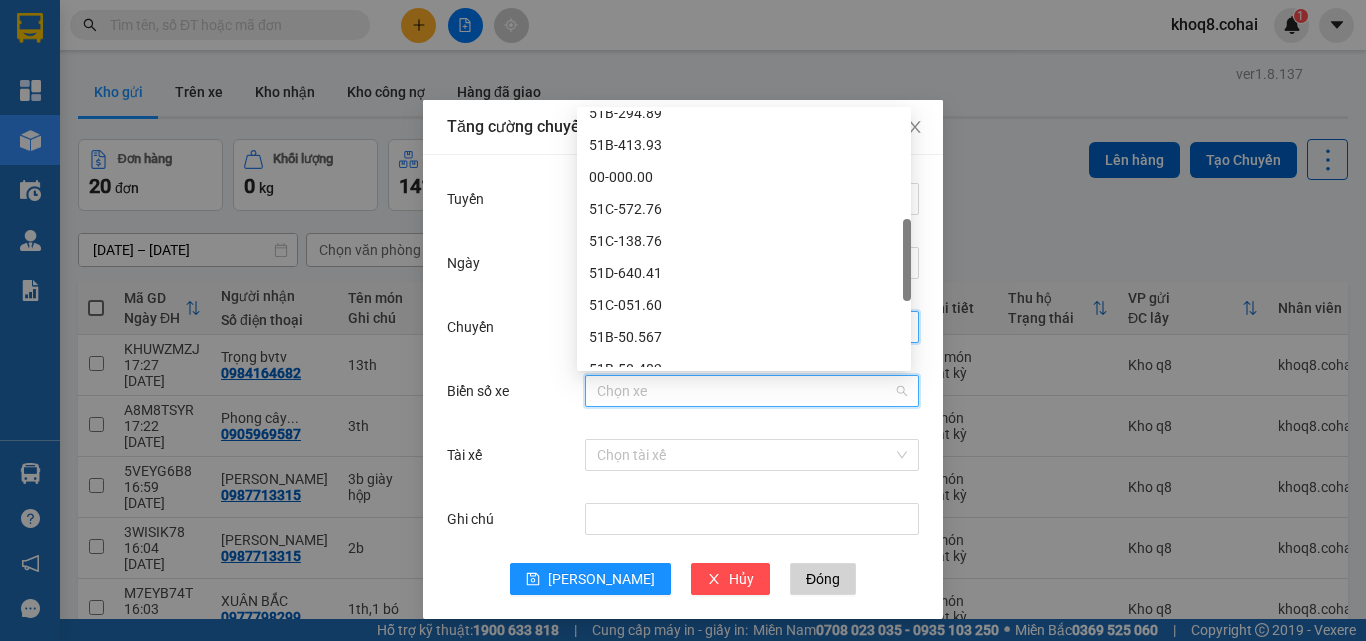 scroll, scrollTop: 458, scrollLeft: 0, axis: vertical 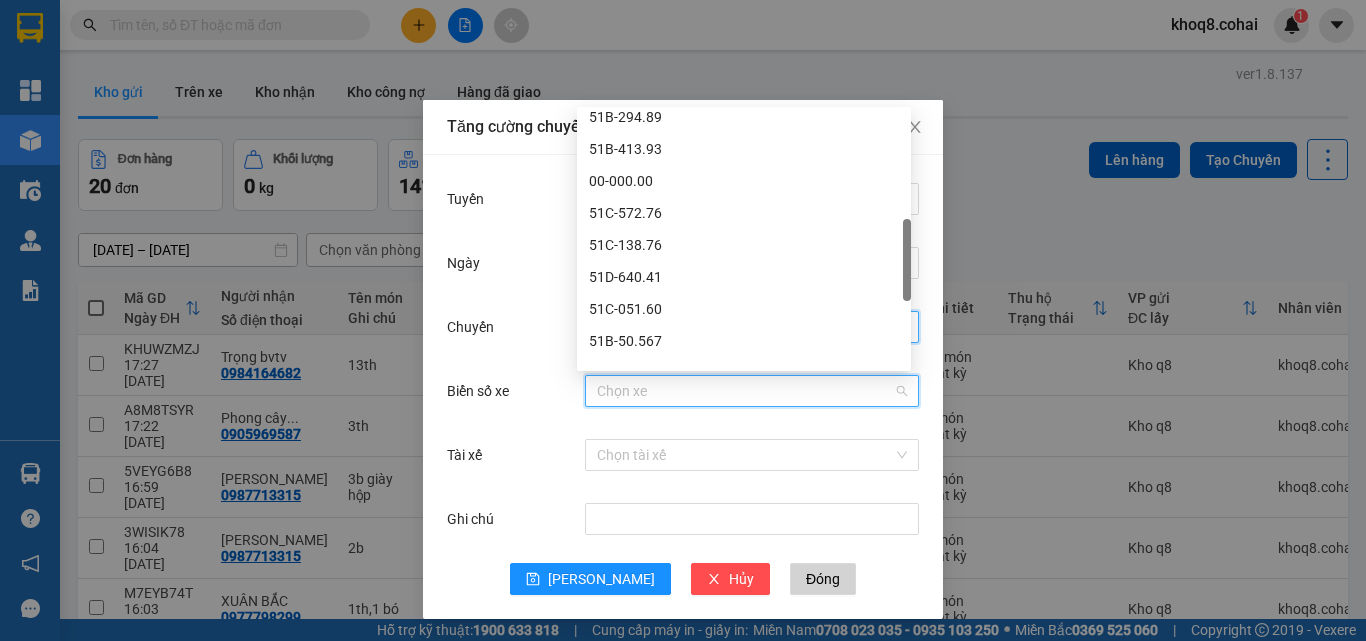 drag, startPoint x: 907, startPoint y: 331, endPoint x: 907, endPoint y: 276, distance: 55 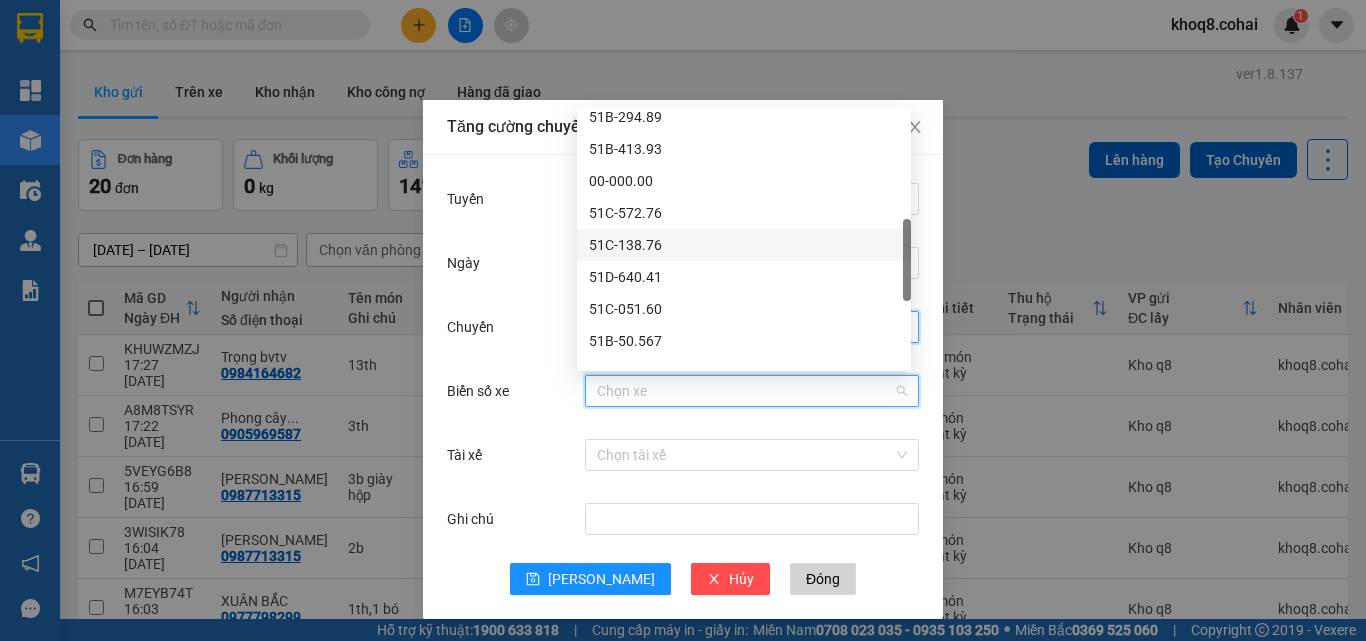 click on "51C-138.76" at bounding box center (744, 245) 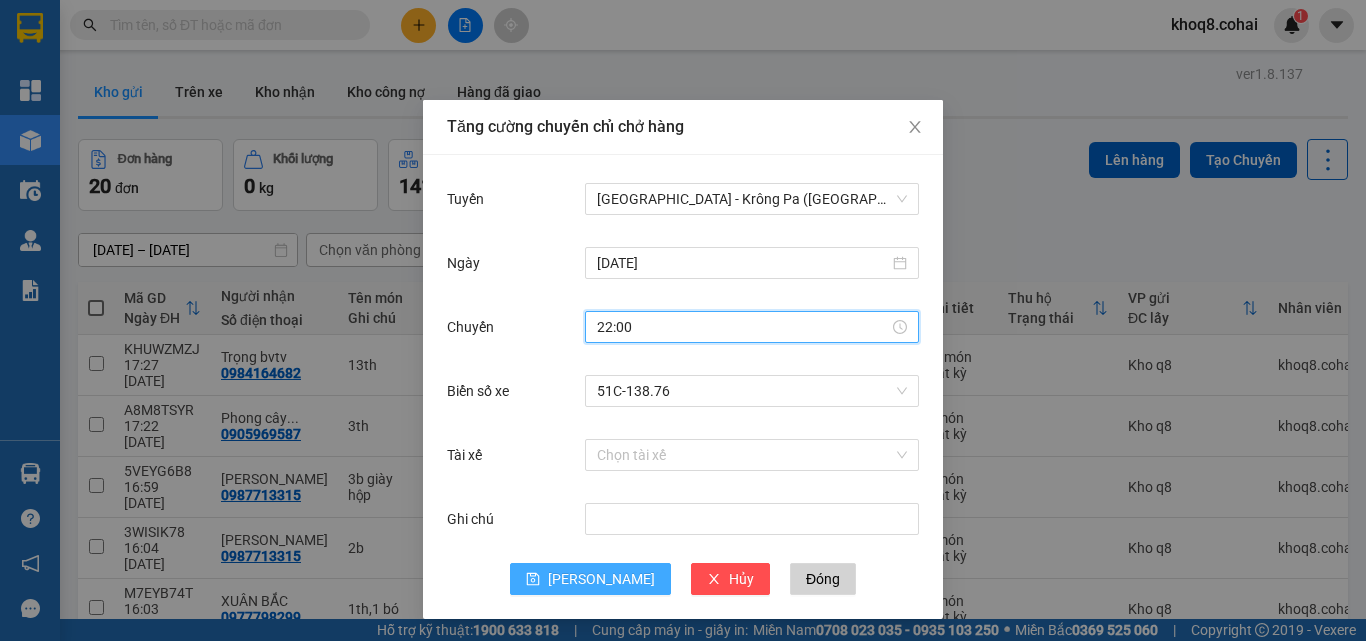 click on "[PERSON_NAME]" at bounding box center (601, 579) 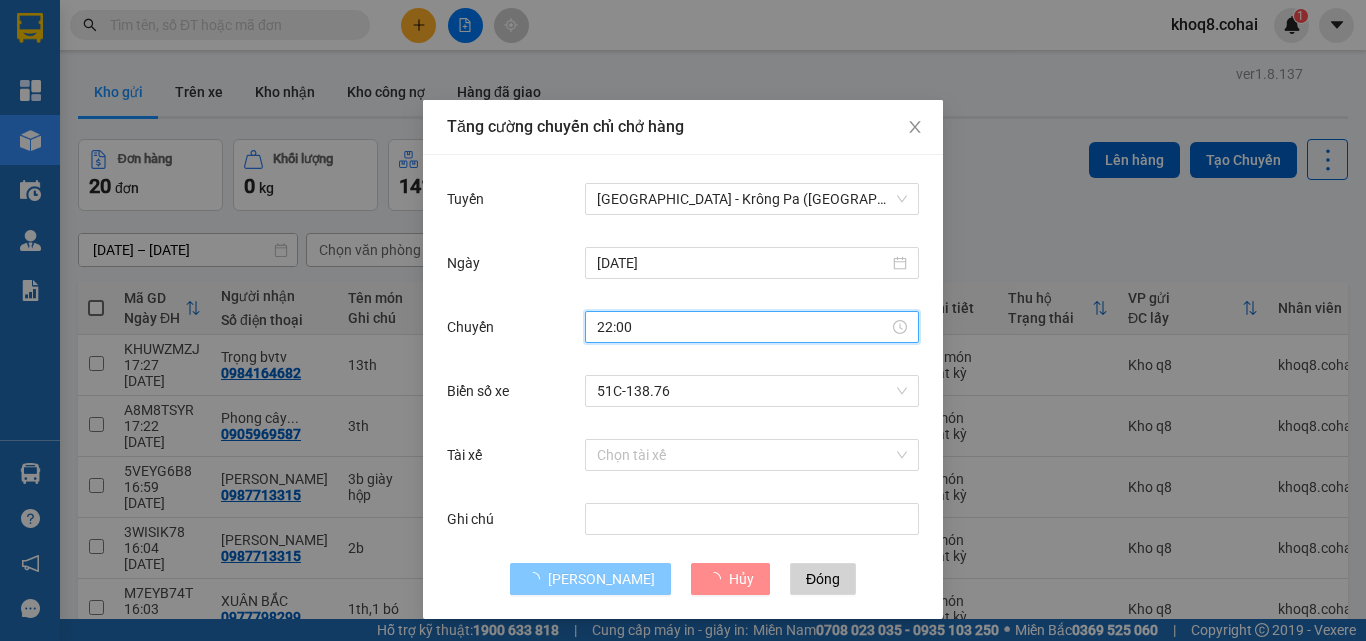 type 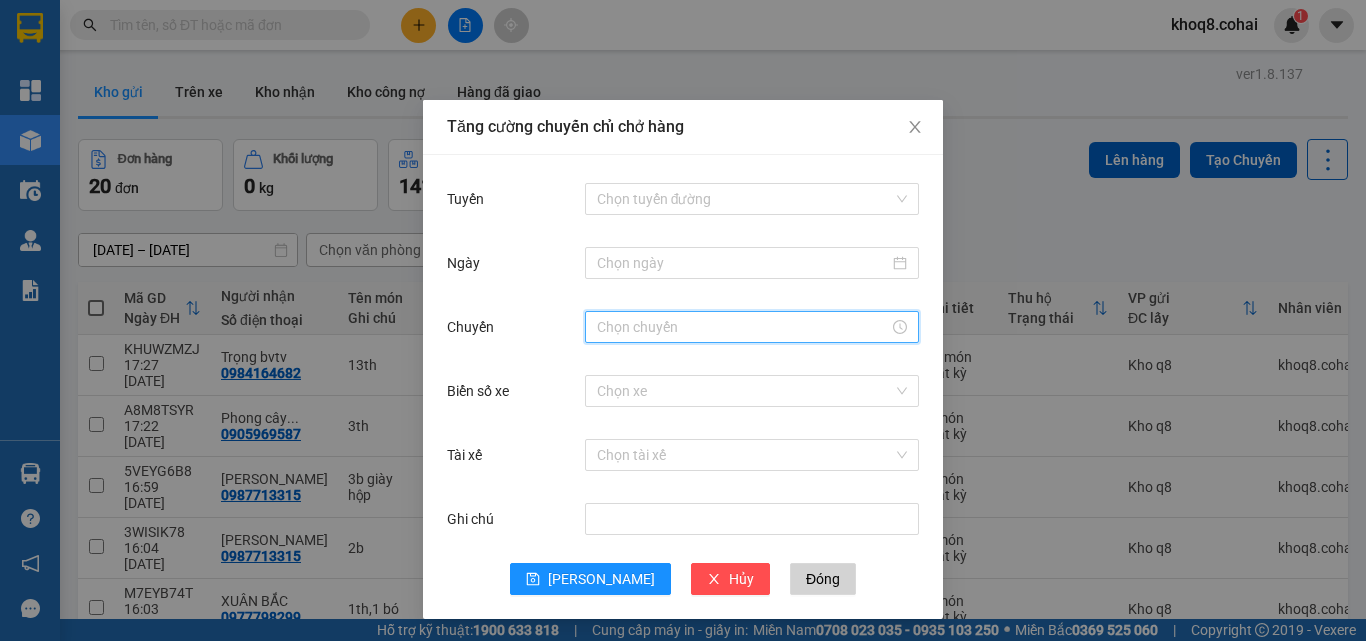 scroll, scrollTop: 2, scrollLeft: 0, axis: vertical 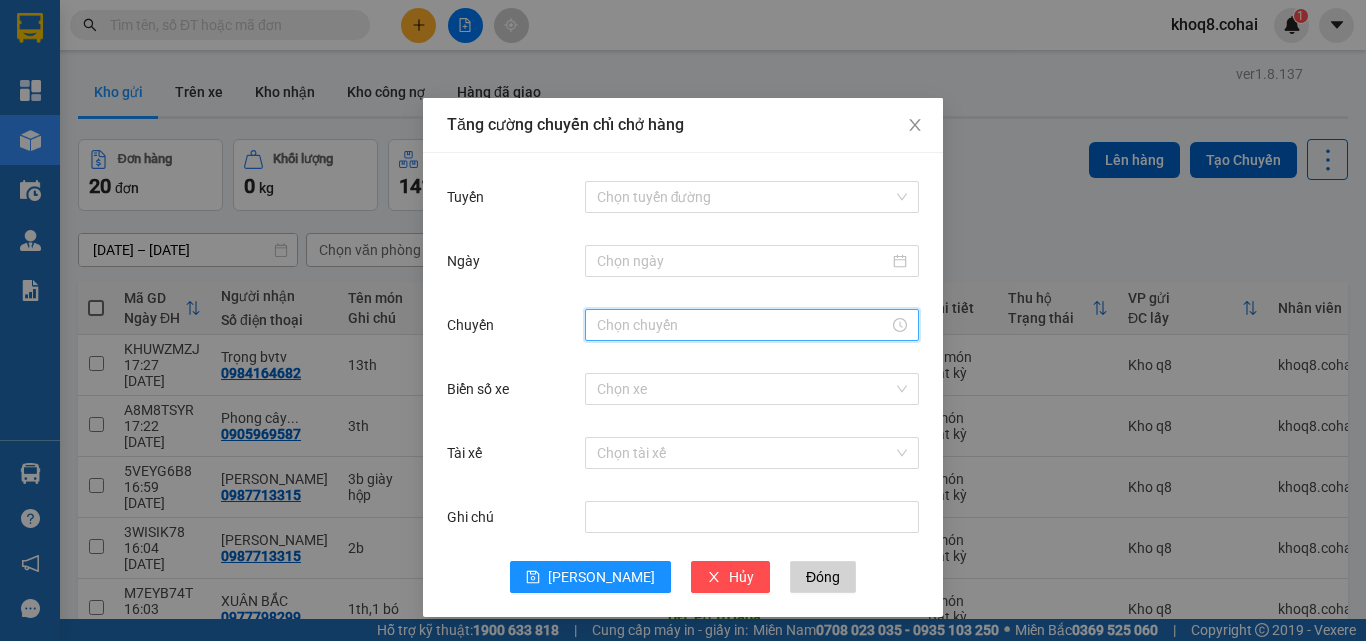 click on "Tăng cường chuyến chỉ chở hàng Tuyến Chọn tuyến đường Ngày Chuyến Biển số xe Chọn xe Tài xế Chọn tài xế Ghi chú [PERSON_NAME] Đóng" at bounding box center [683, 320] 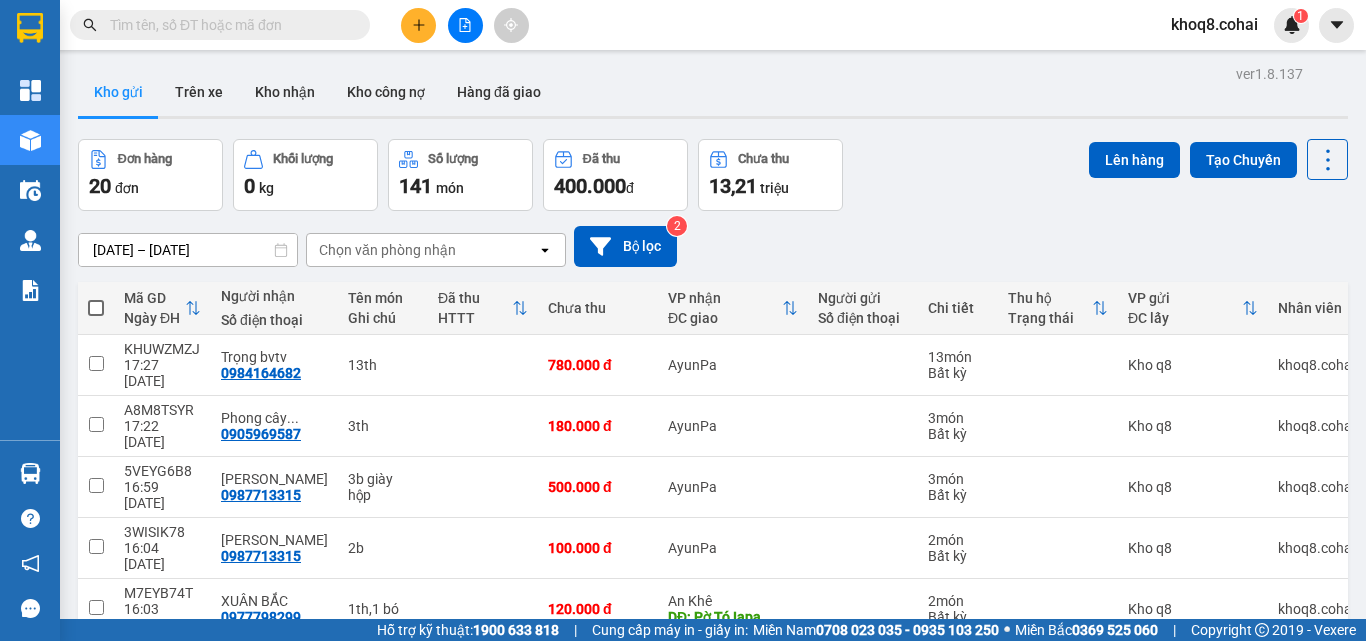 scroll, scrollTop: 0, scrollLeft: 0, axis: both 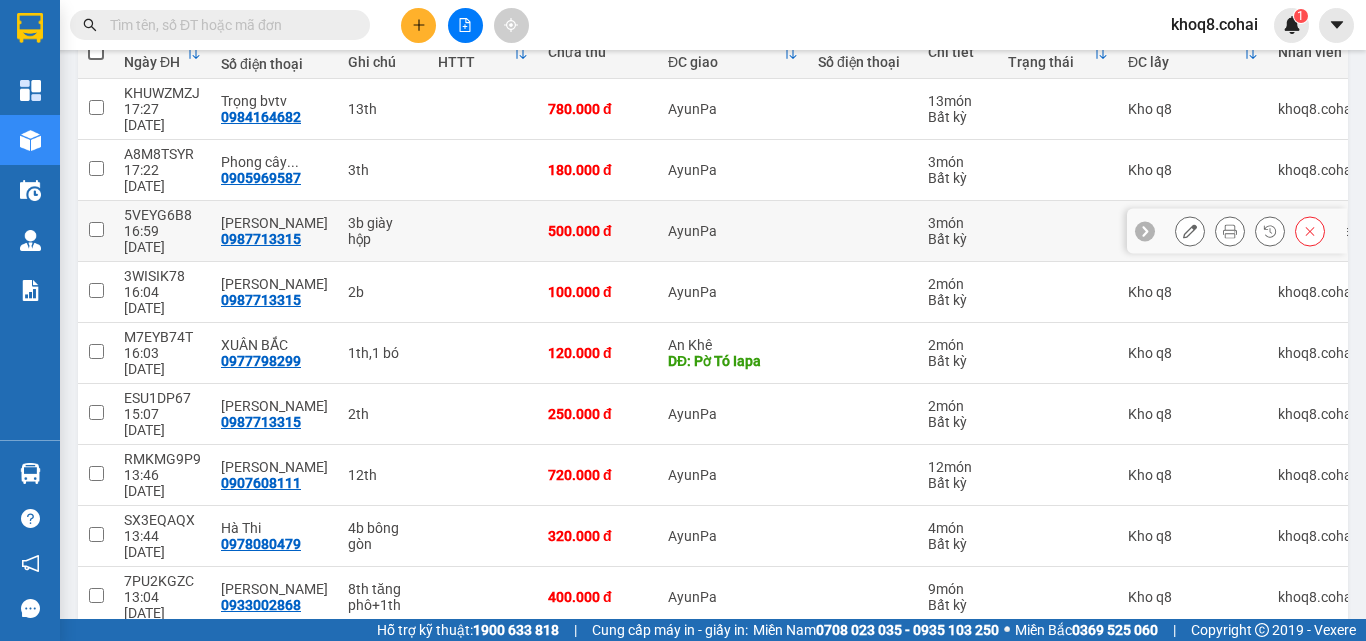 click on "3b giày hộp" at bounding box center [383, 231] 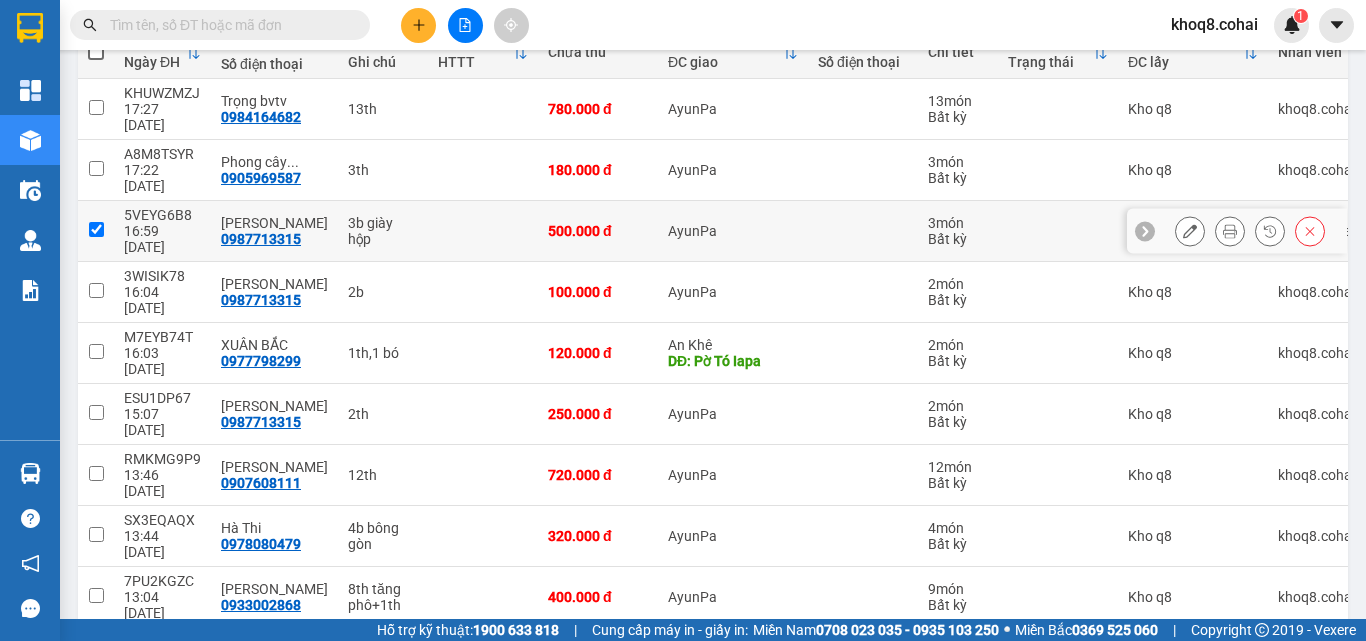 checkbox on "true" 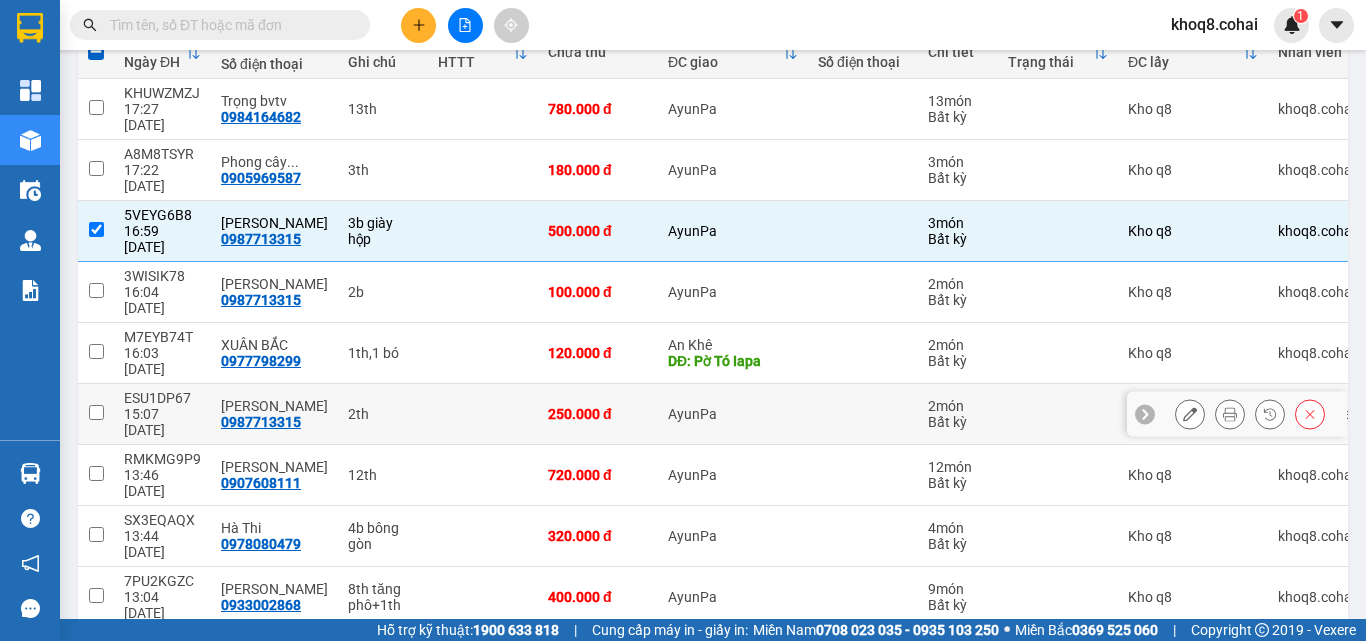 click on "2th" at bounding box center (383, 414) 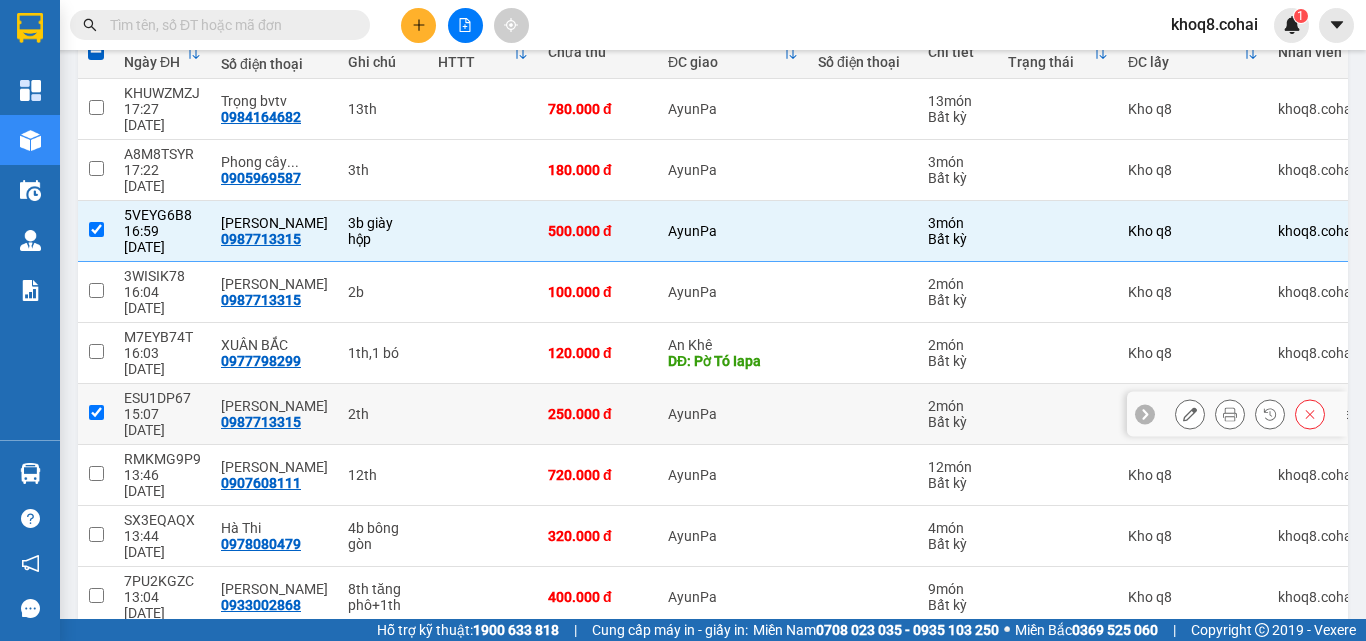 checkbox on "true" 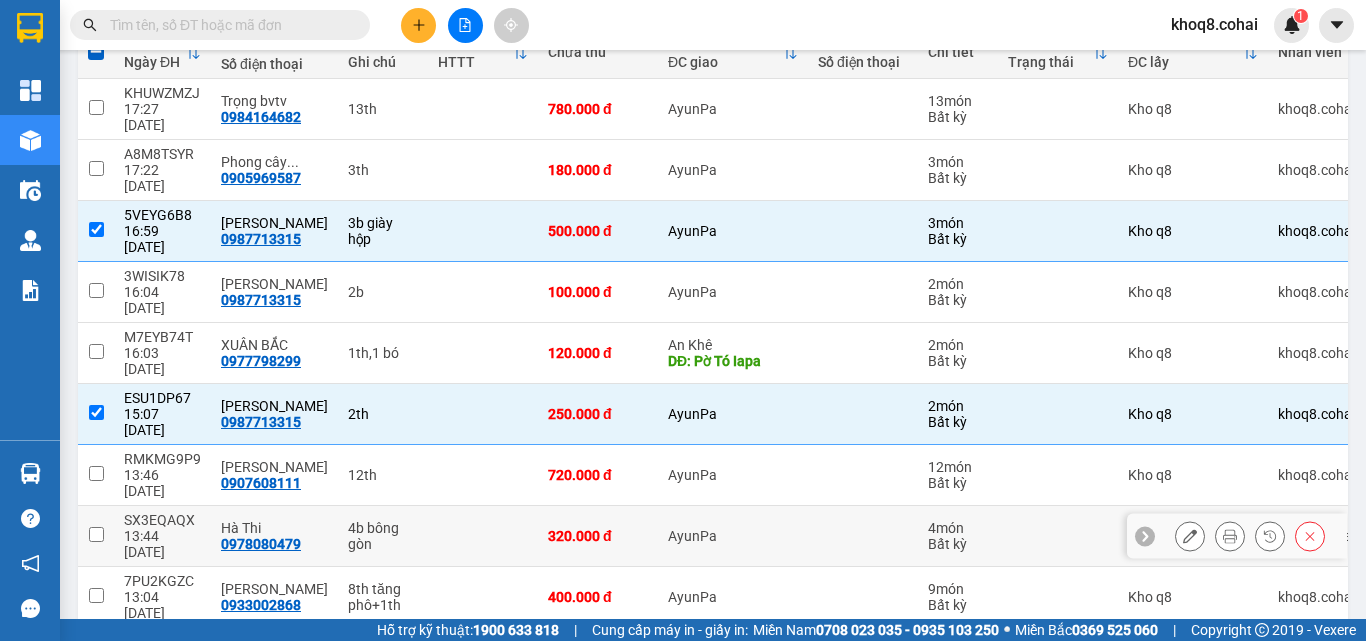 click on "4b bông gòn" at bounding box center [383, 536] 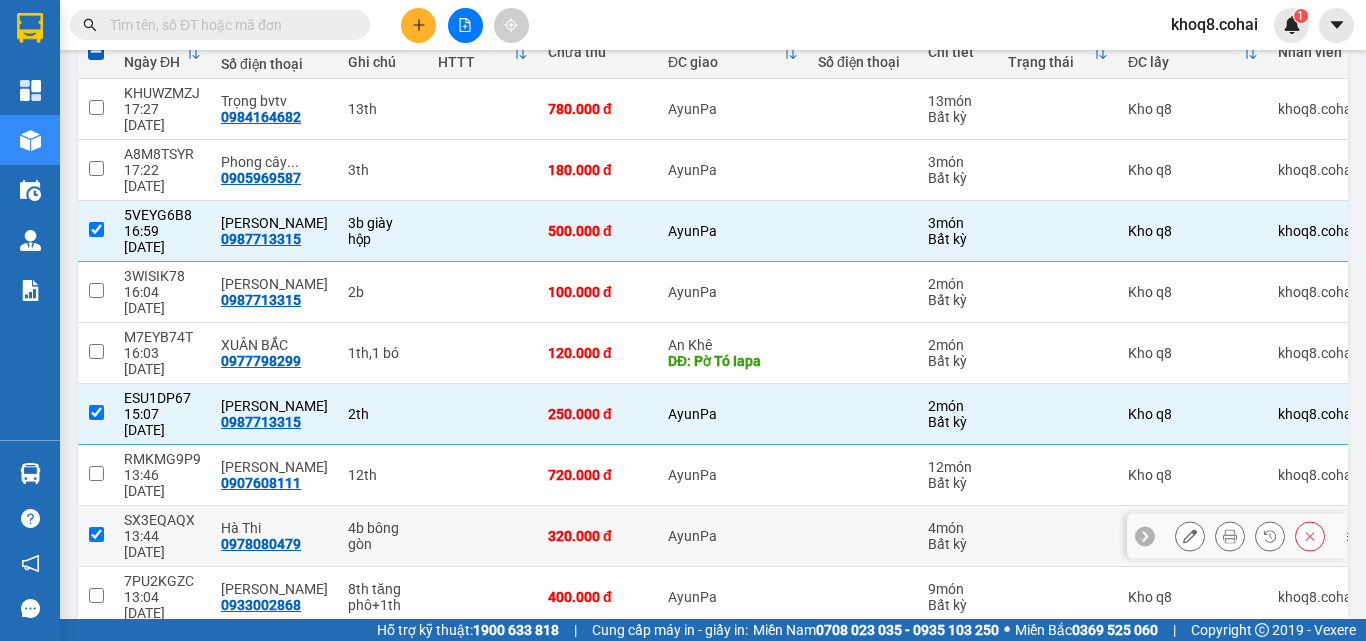 checkbox on "true" 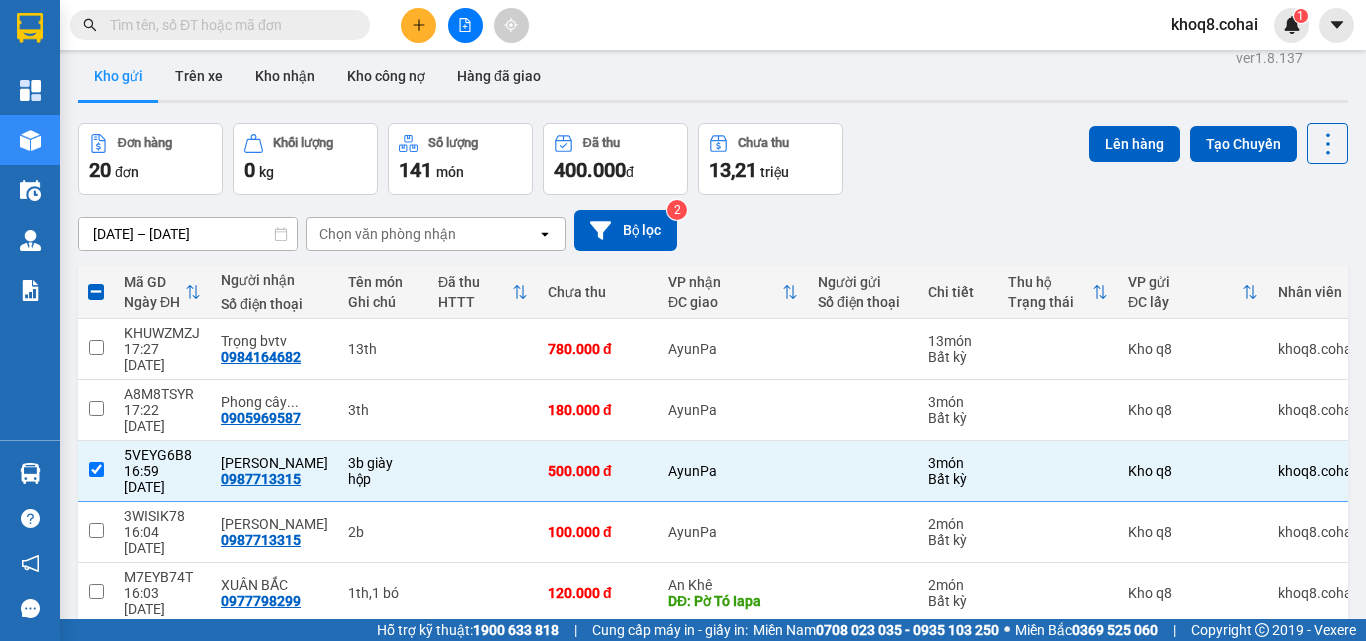 scroll, scrollTop: 0, scrollLeft: 0, axis: both 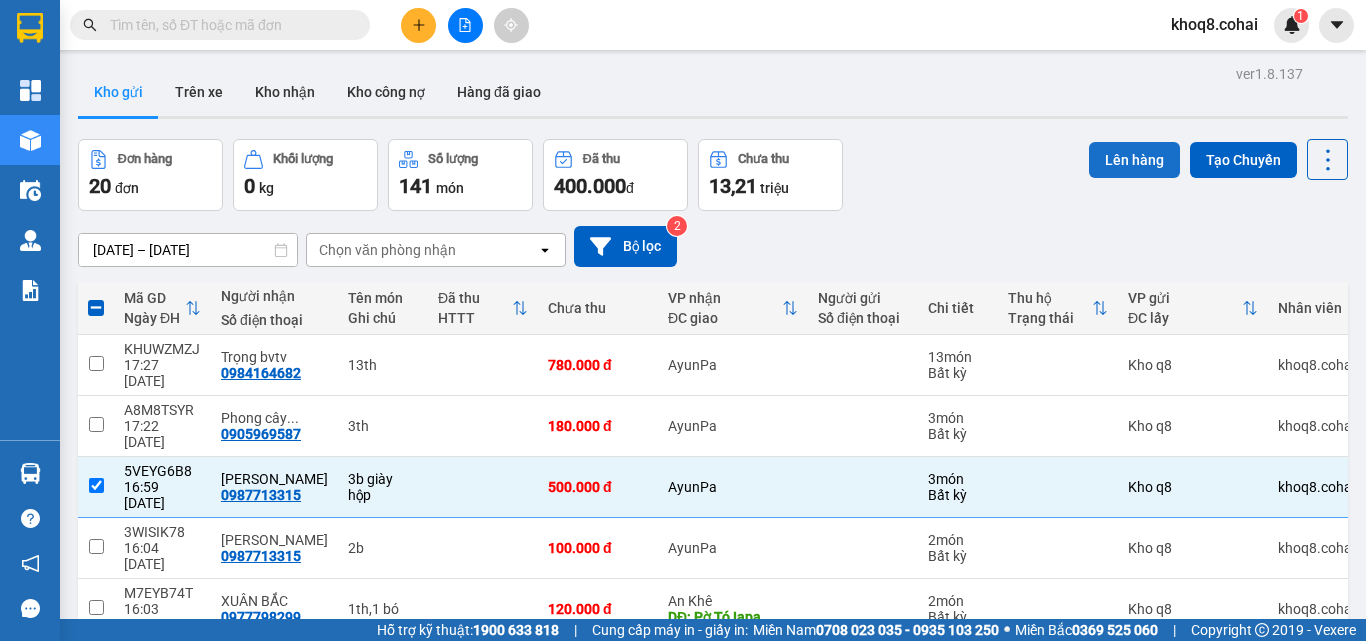 click on "Lên hàng" at bounding box center (1134, 160) 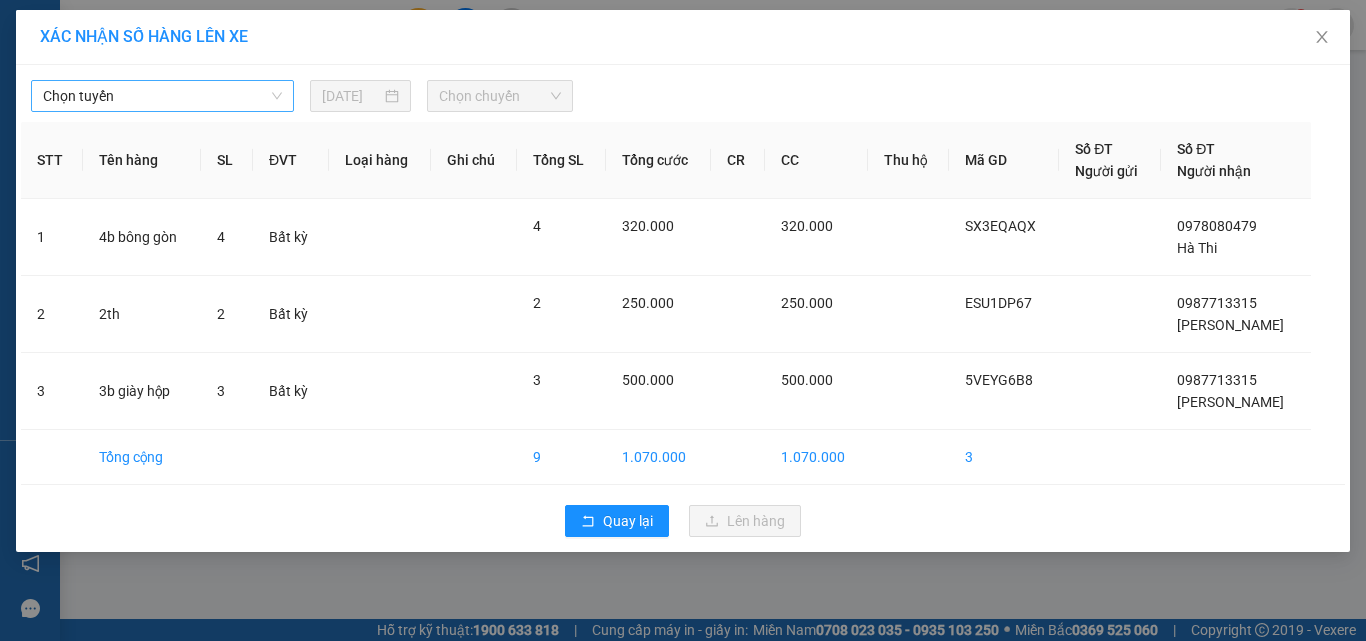 click on "Chọn tuyến" at bounding box center [162, 96] 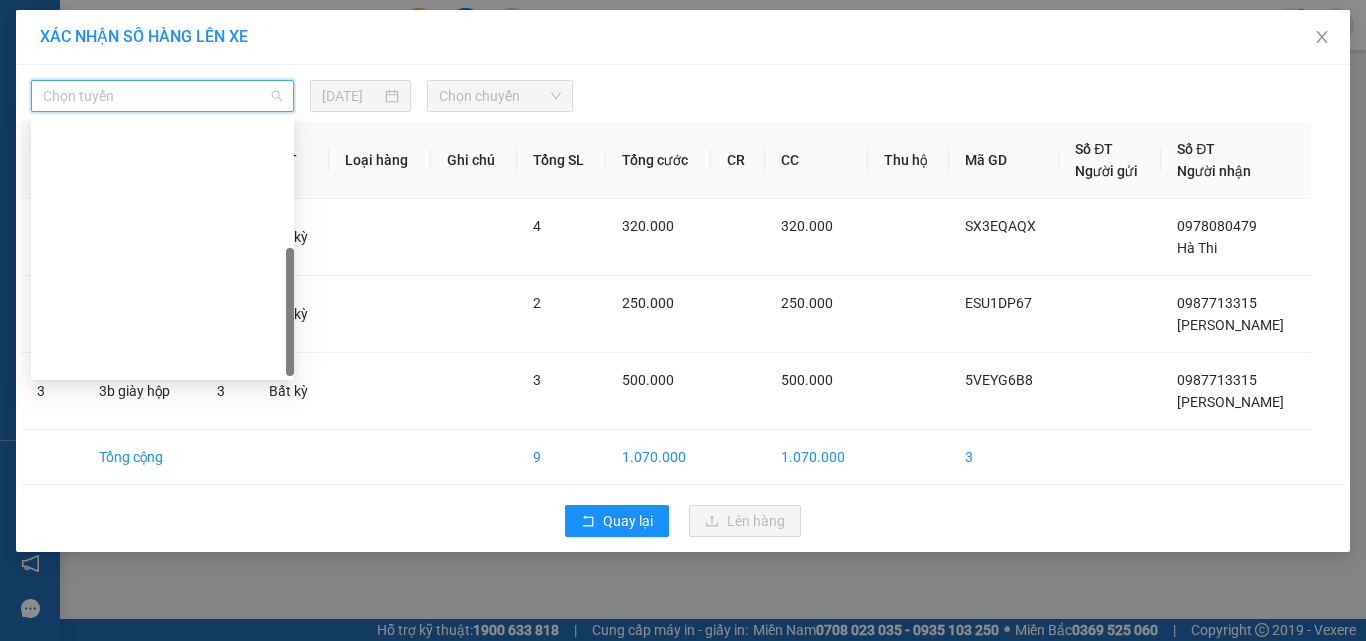scroll, scrollTop: 288, scrollLeft: 0, axis: vertical 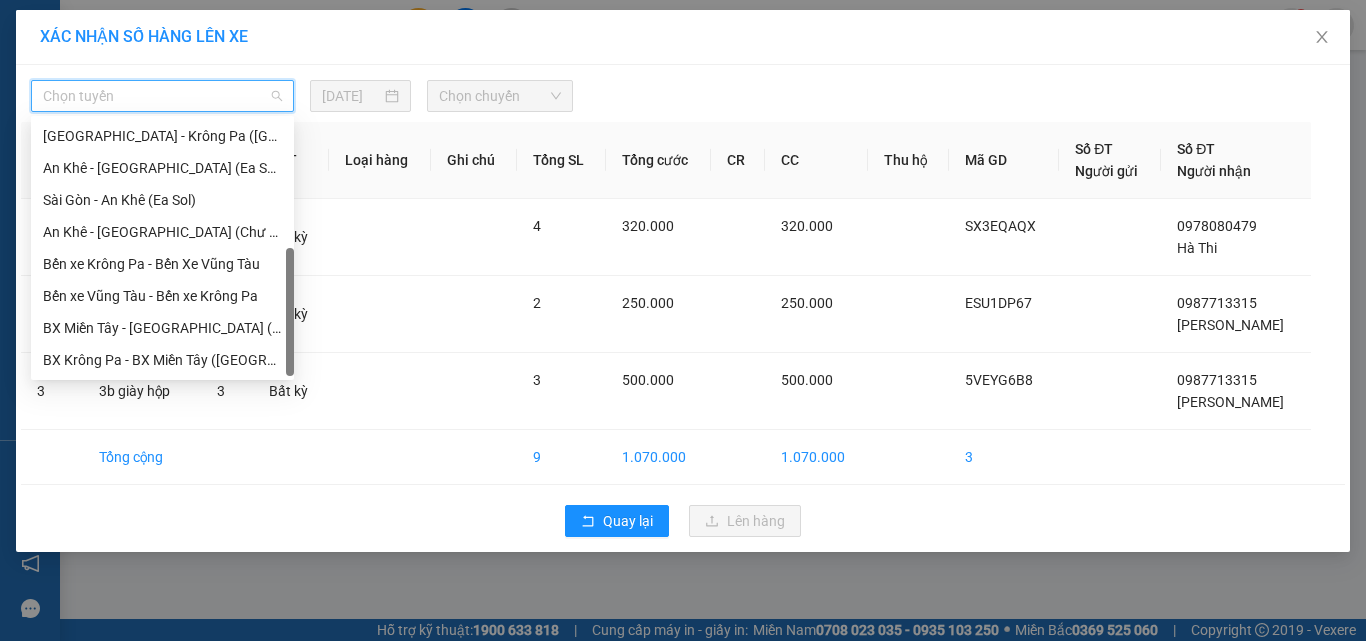 drag, startPoint x: 290, startPoint y: 154, endPoint x: 234, endPoint y: 564, distance: 413.80673 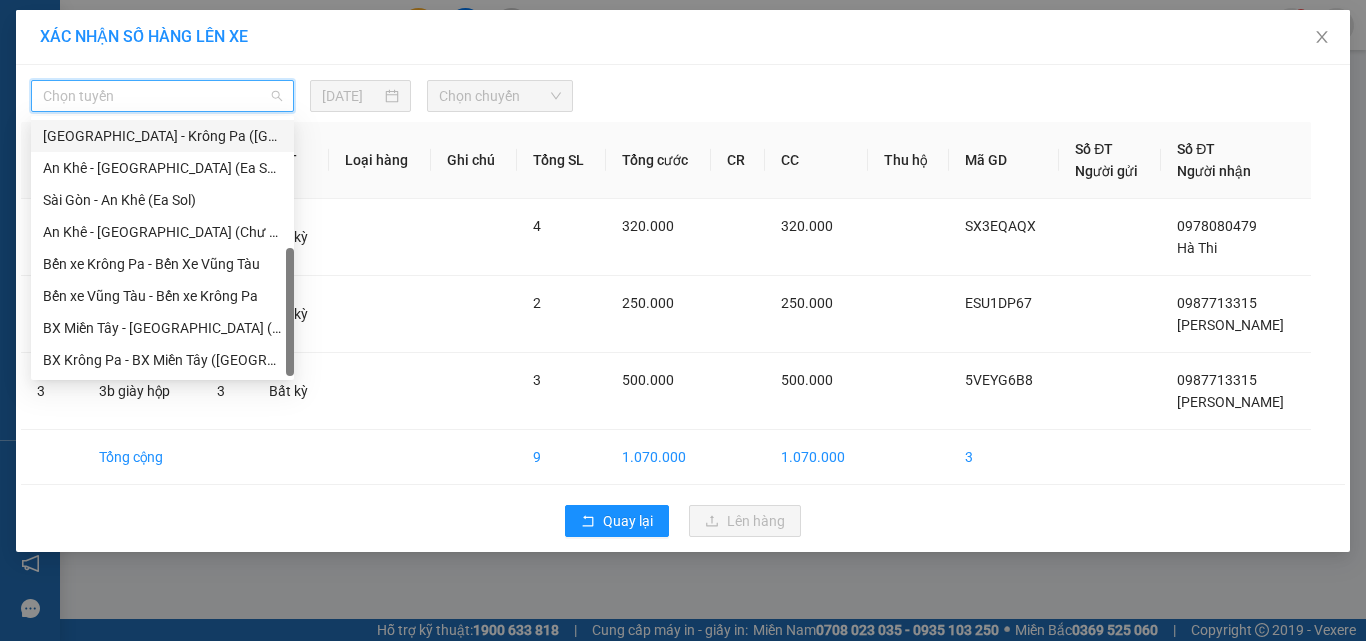 click on "[GEOGRAPHIC_DATA] - Krông Pa ([GEOGRAPHIC_DATA])" at bounding box center [162, 136] 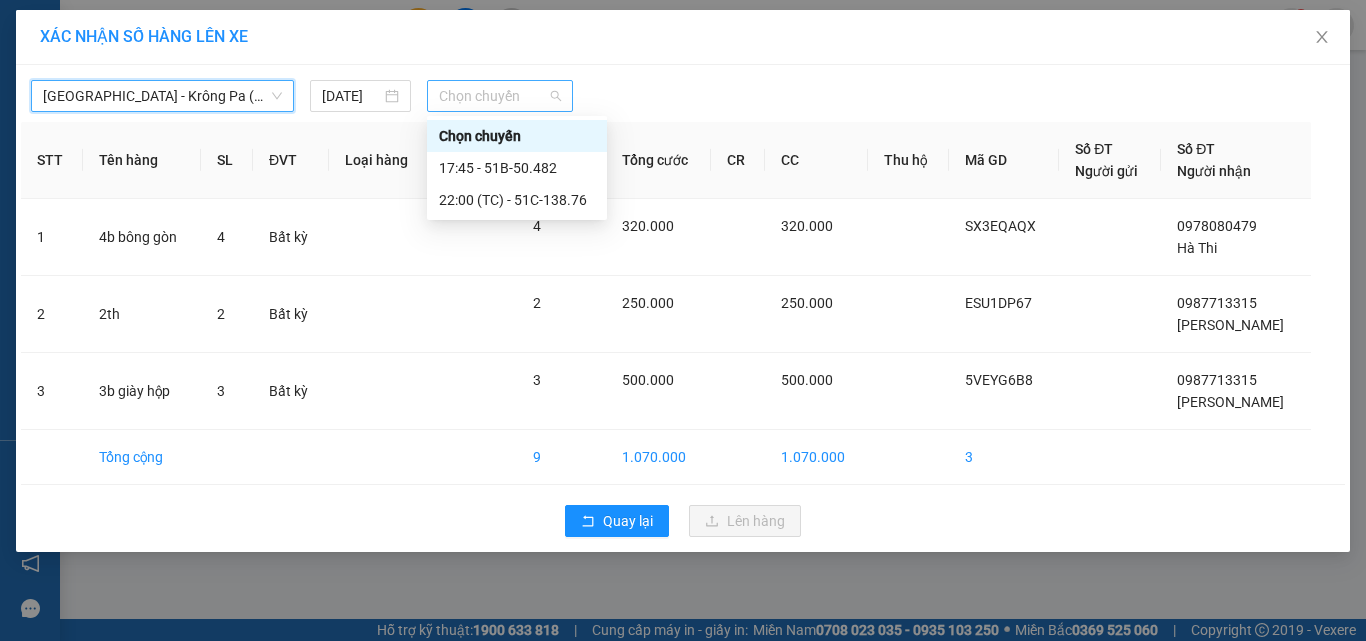 click on "Chọn chuyến" at bounding box center [500, 96] 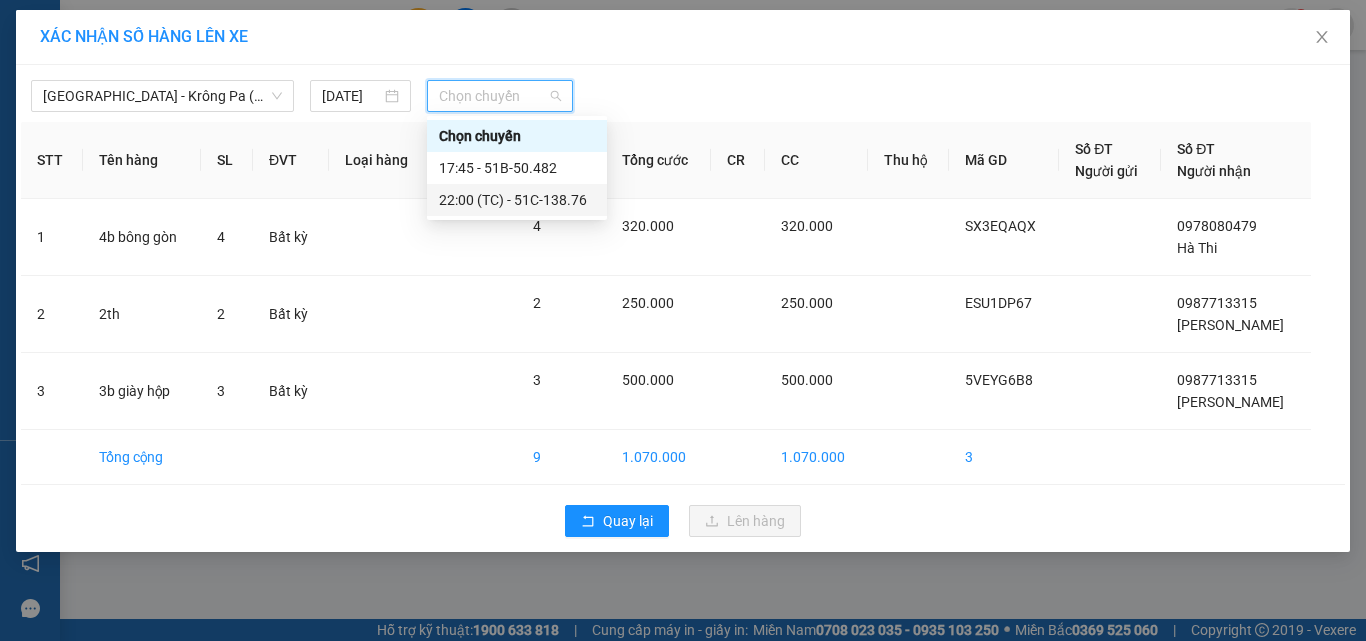 click on "22:00   (TC)   - 51C-138.76" at bounding box center [517, 200] 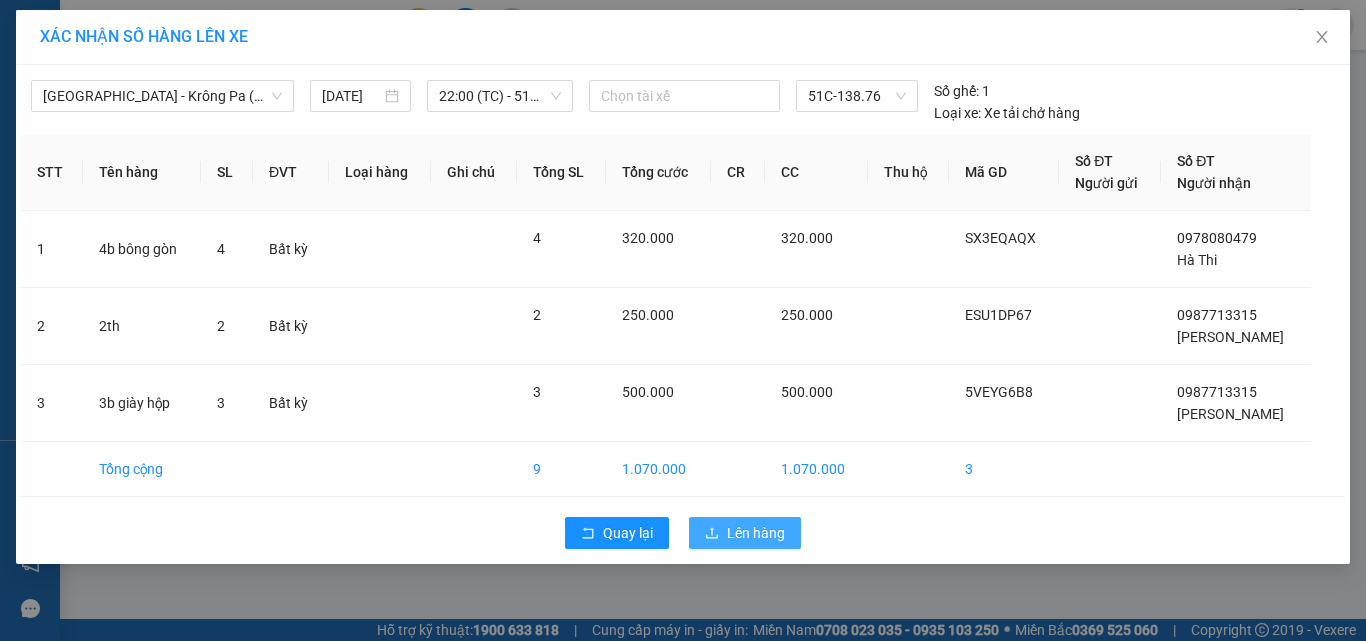 click on "Lên hàng" at bounding box center (756, 533) 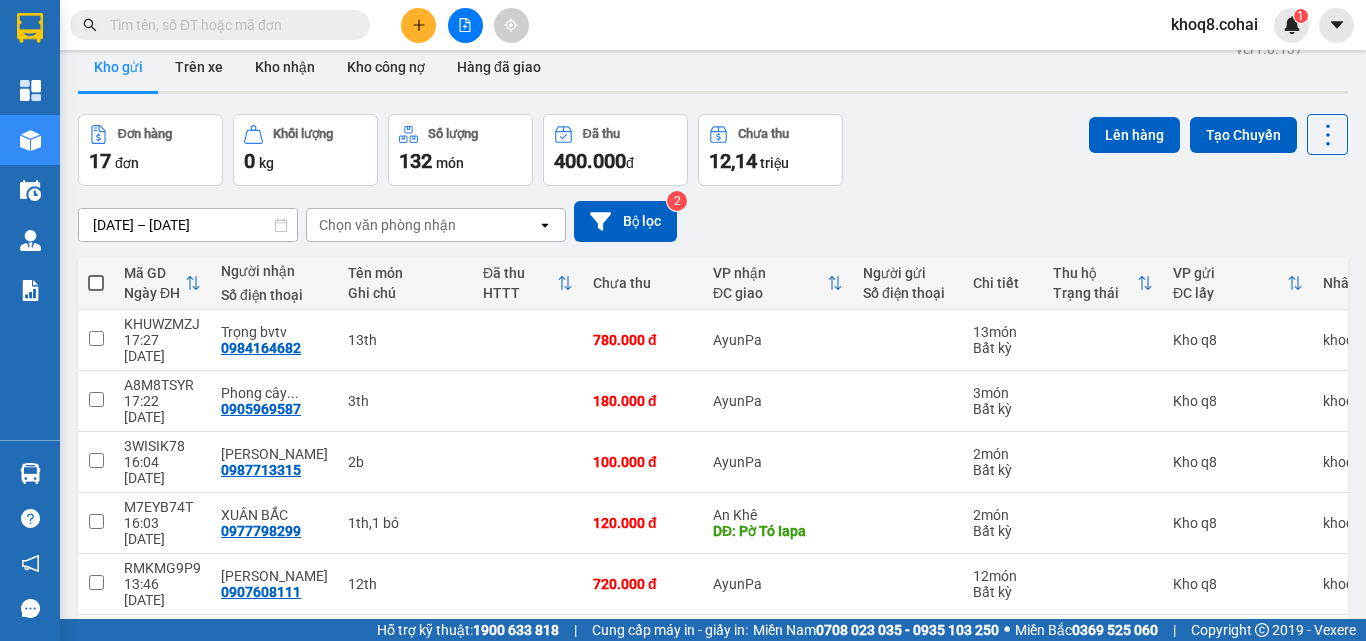 scroll, scrollTop: 256, scrollLeft: 0, axis: vertical 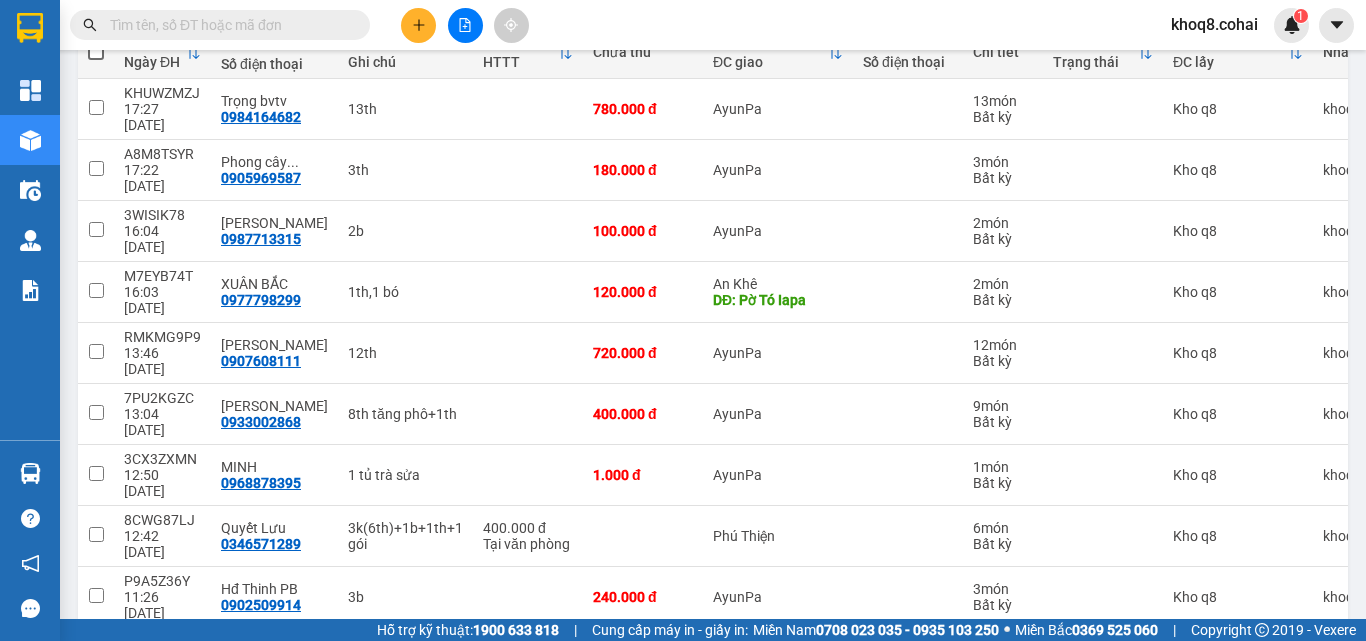 click on "open" 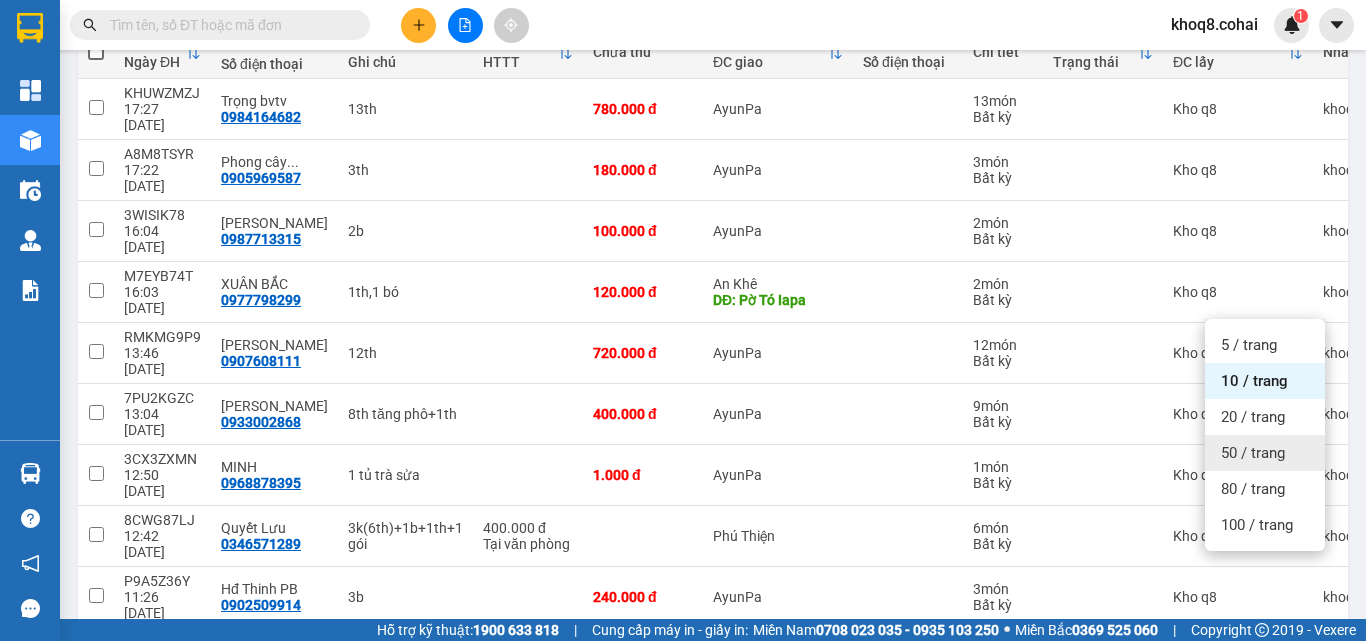 click on "50 / trang" at bounding box center (1253, 453) 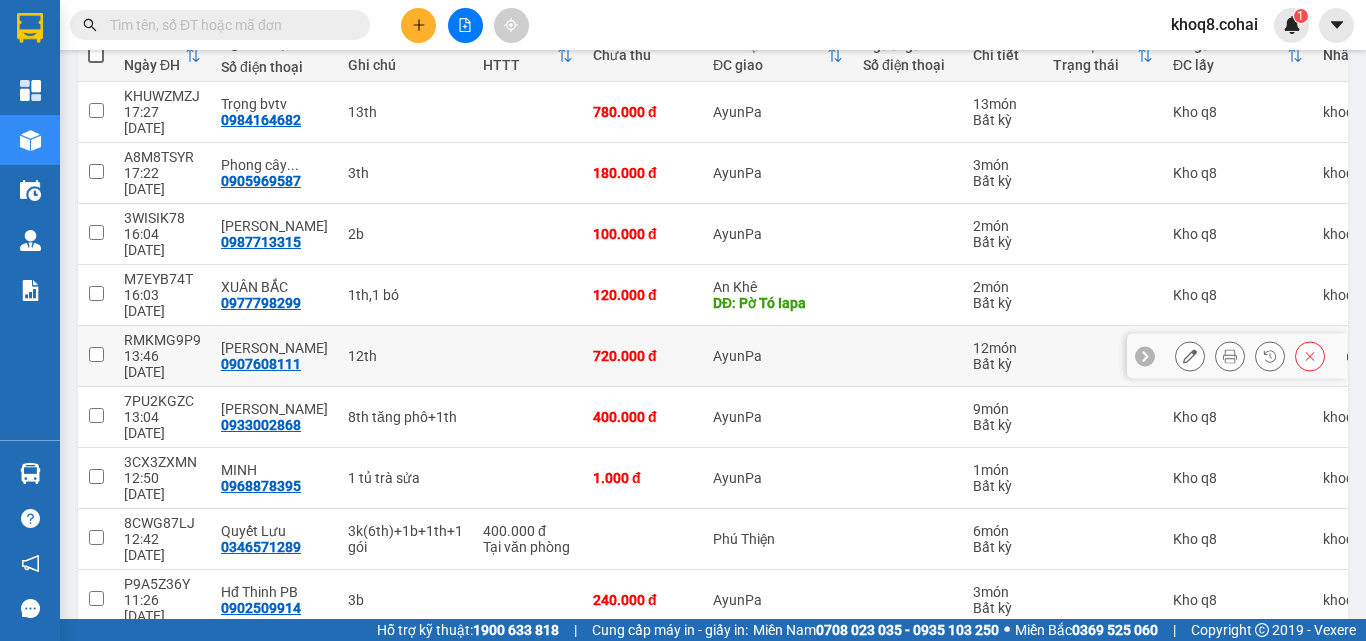 scroll, scrollTop: 256, scrollLeft: 0, axis: vertical 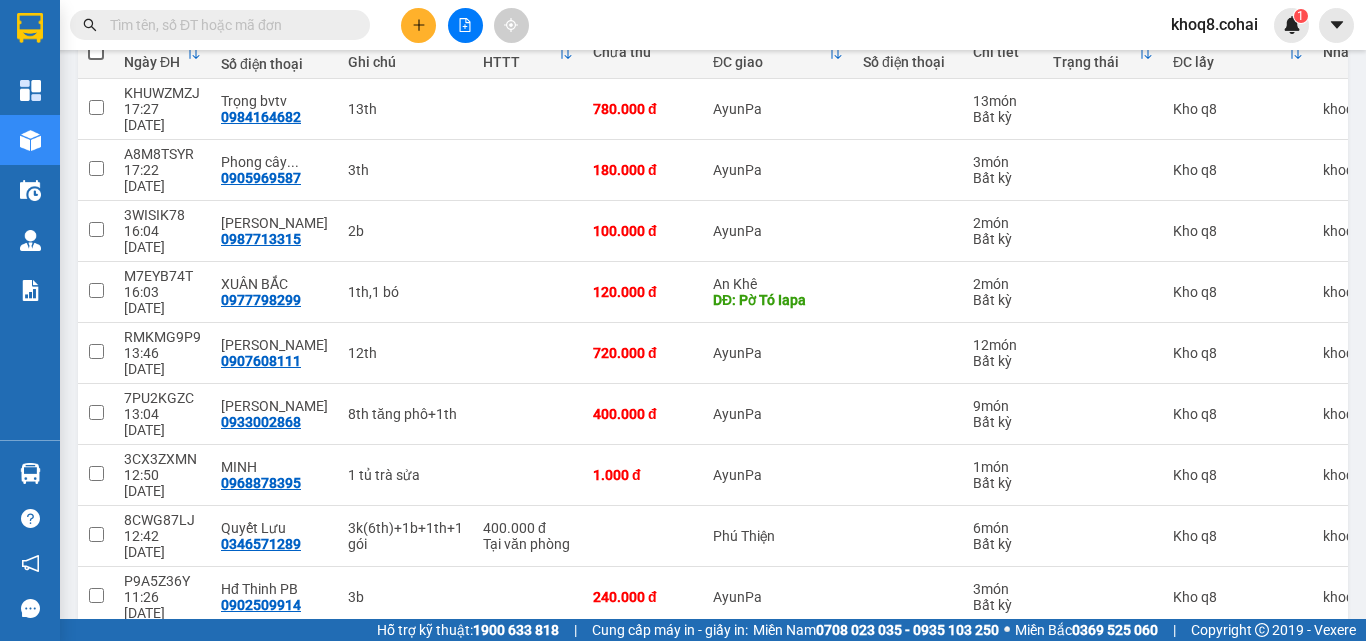 click on "5k" at bounding box center (405, 658) 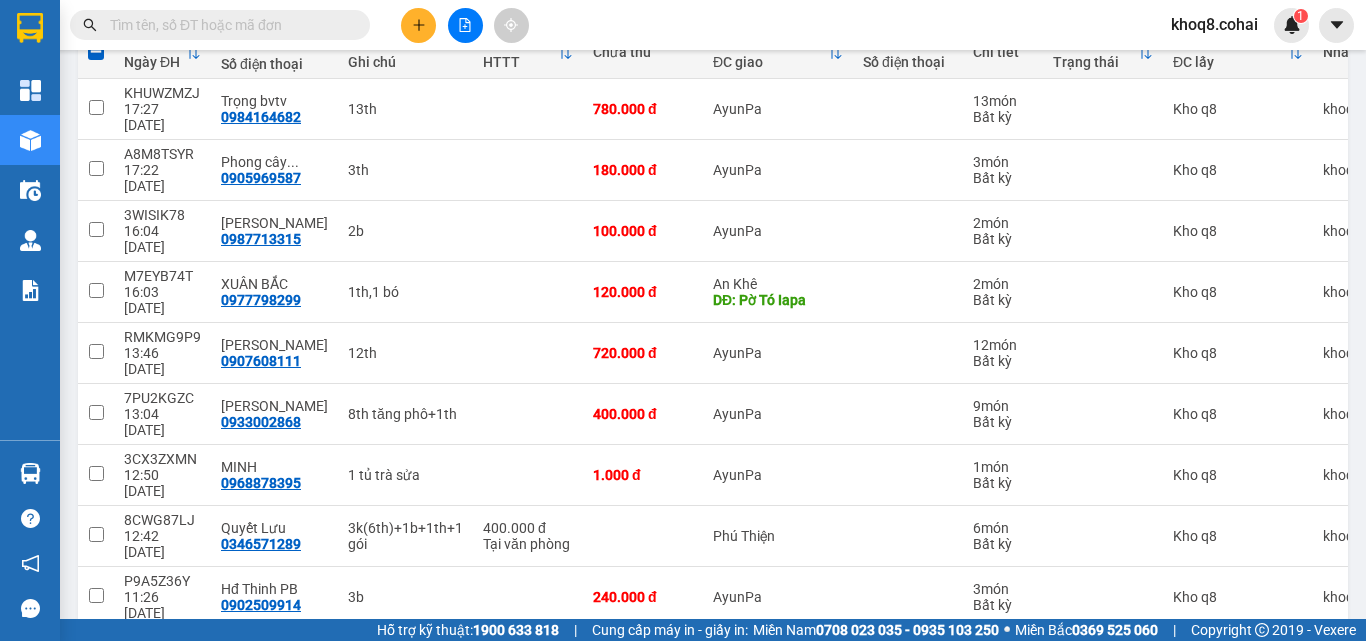 click on "10th áo xe" at bounding box center (405, 719) 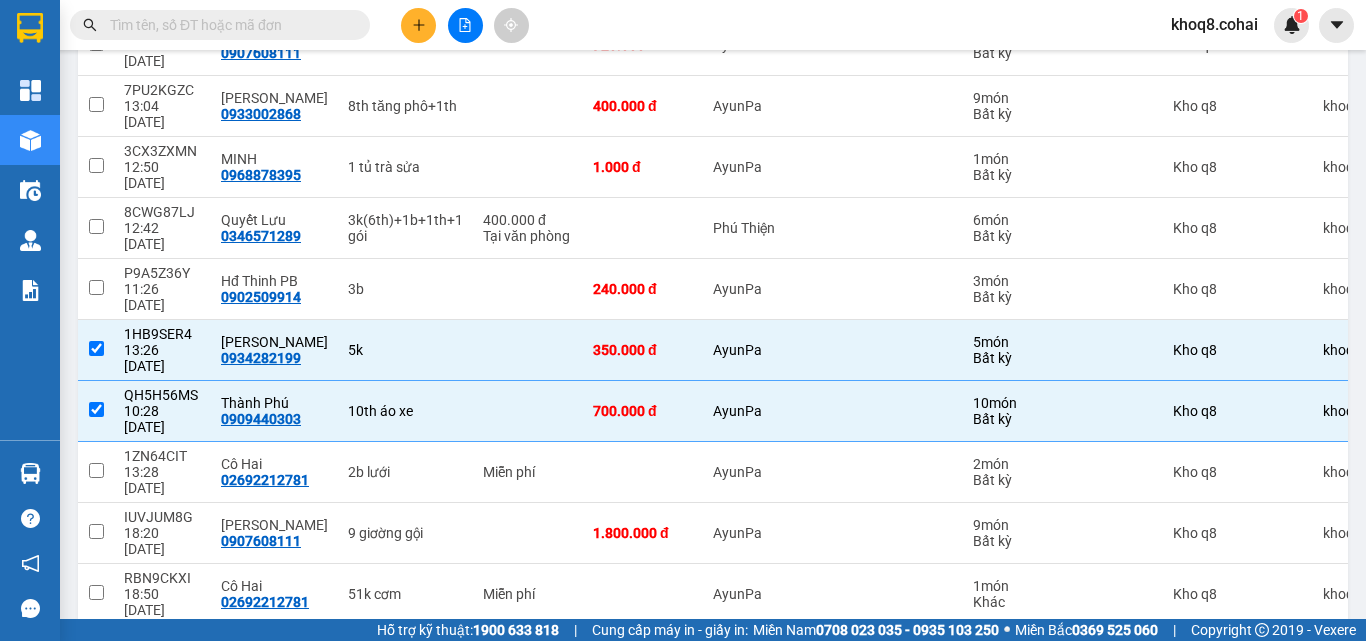 scroll, scrollTop: 566, scrollLeft: 0, axis: vertical 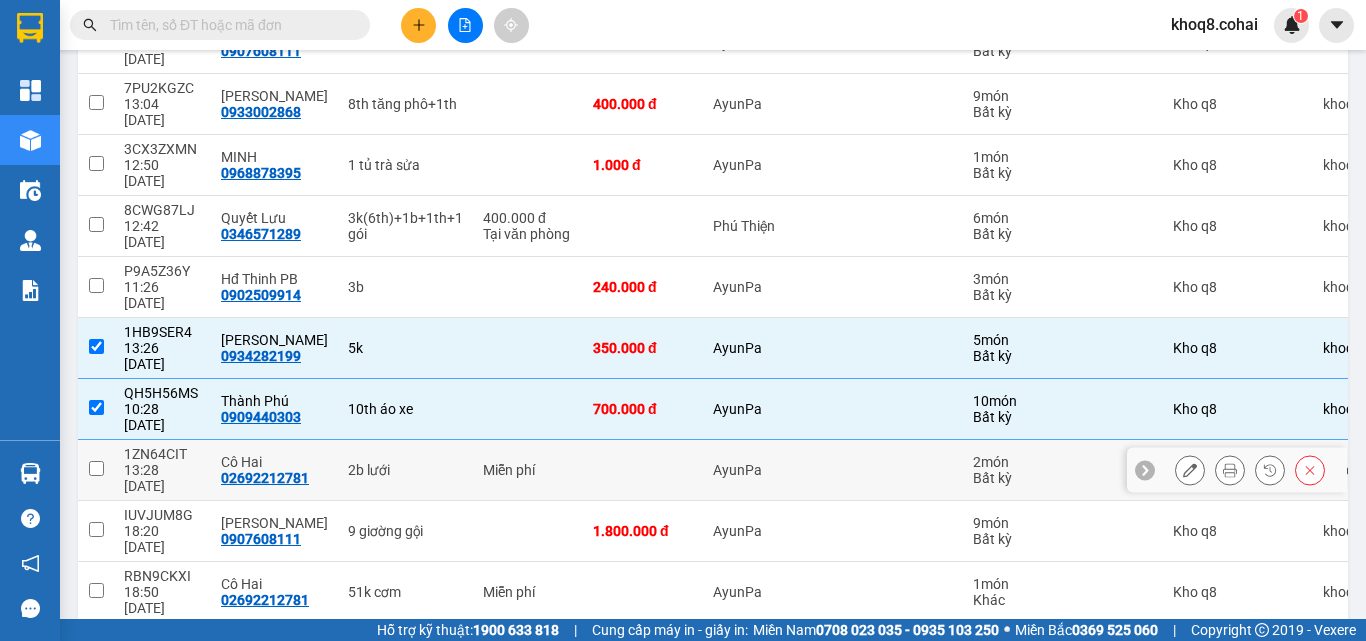 click on "2b lưới" at bounding box center [405, 470] 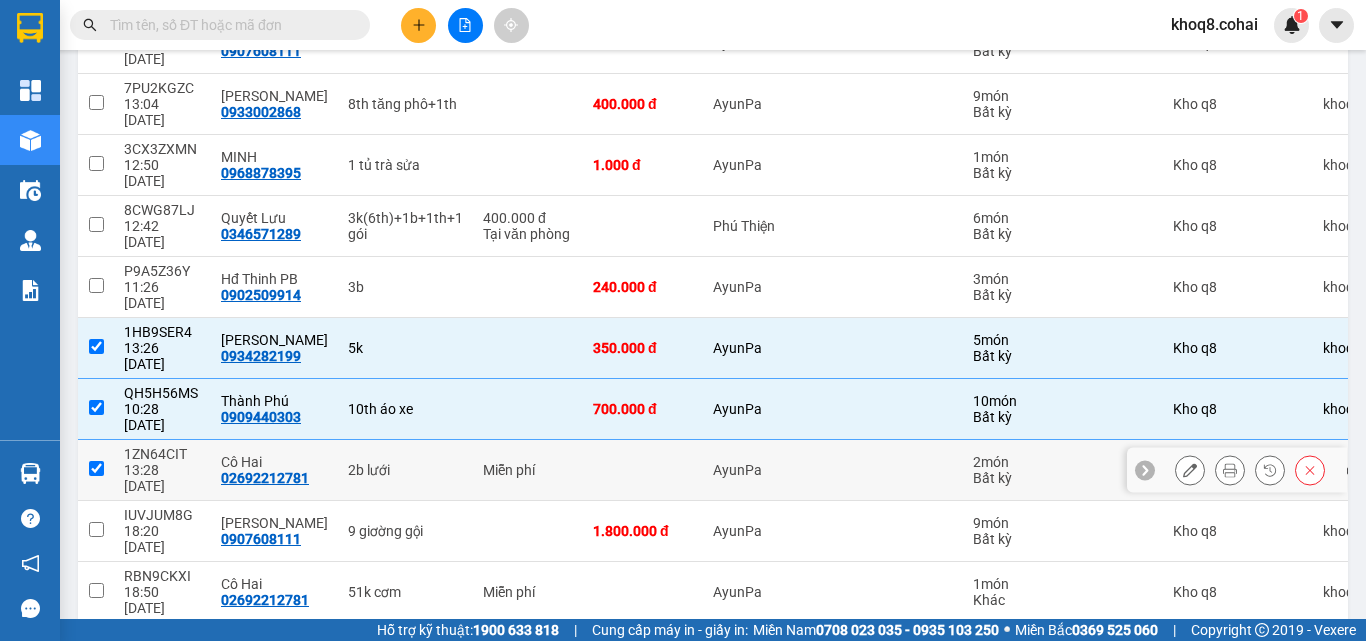 checkbox on "true" 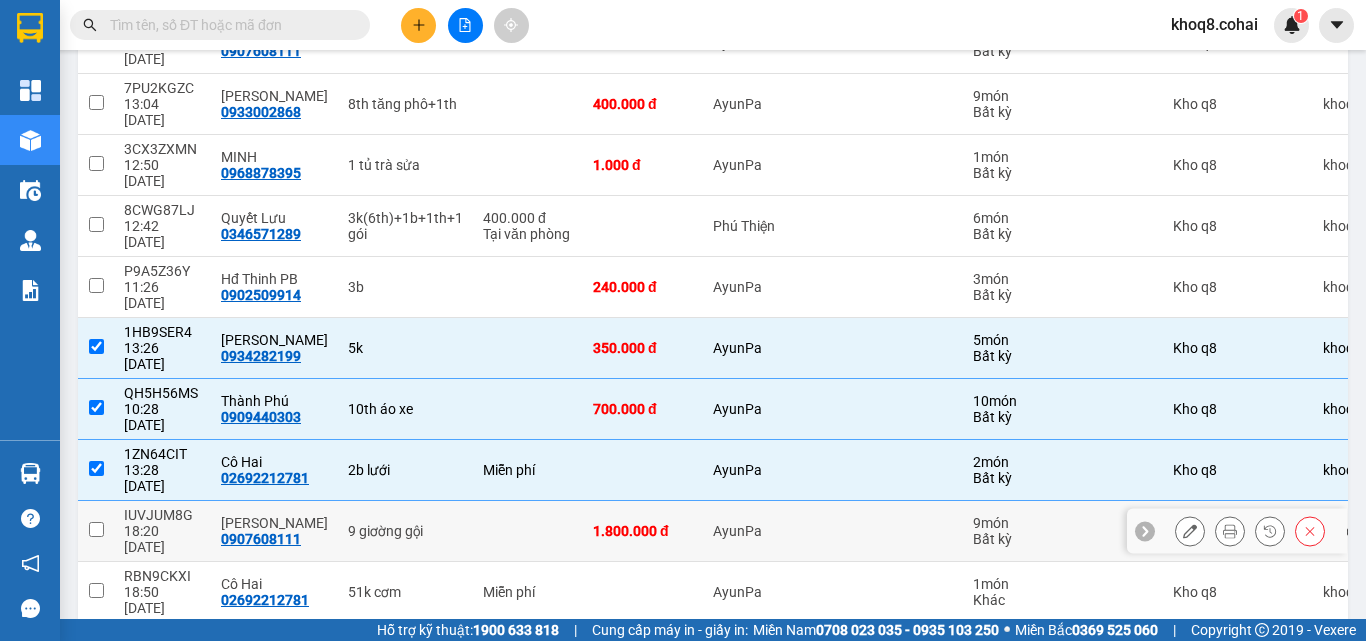 click on "9 giơờng gội" at bounding box center (405, 531) 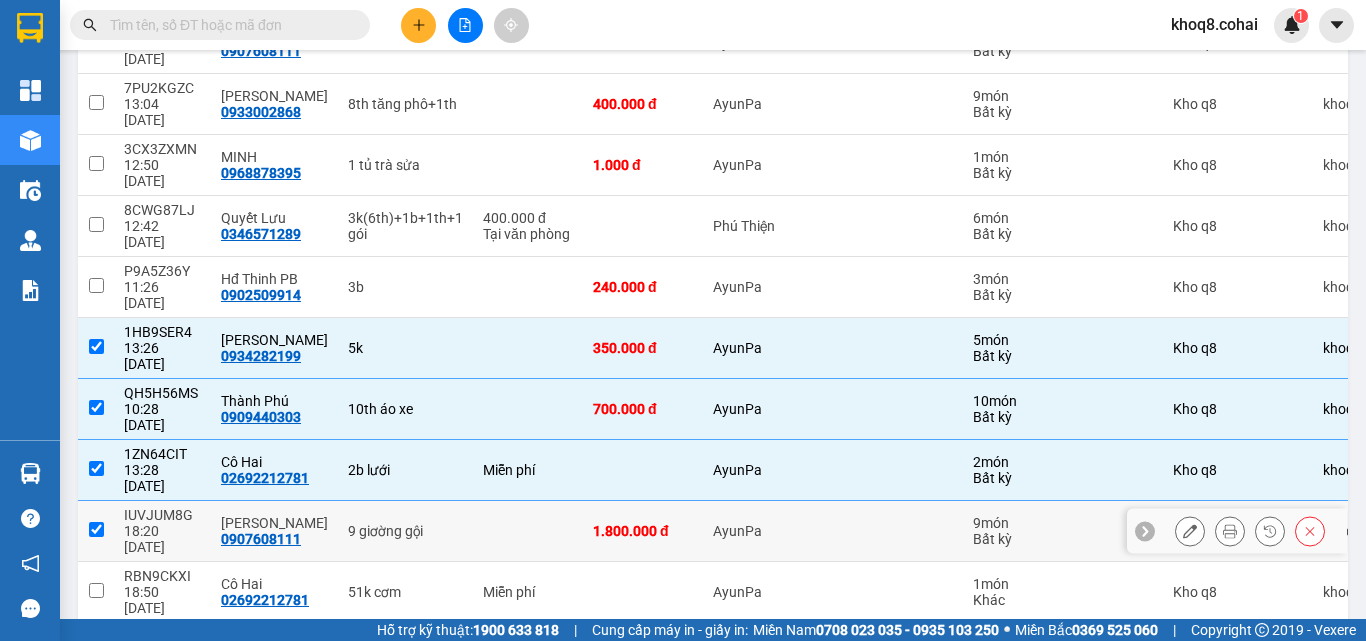 checkbox on "true" 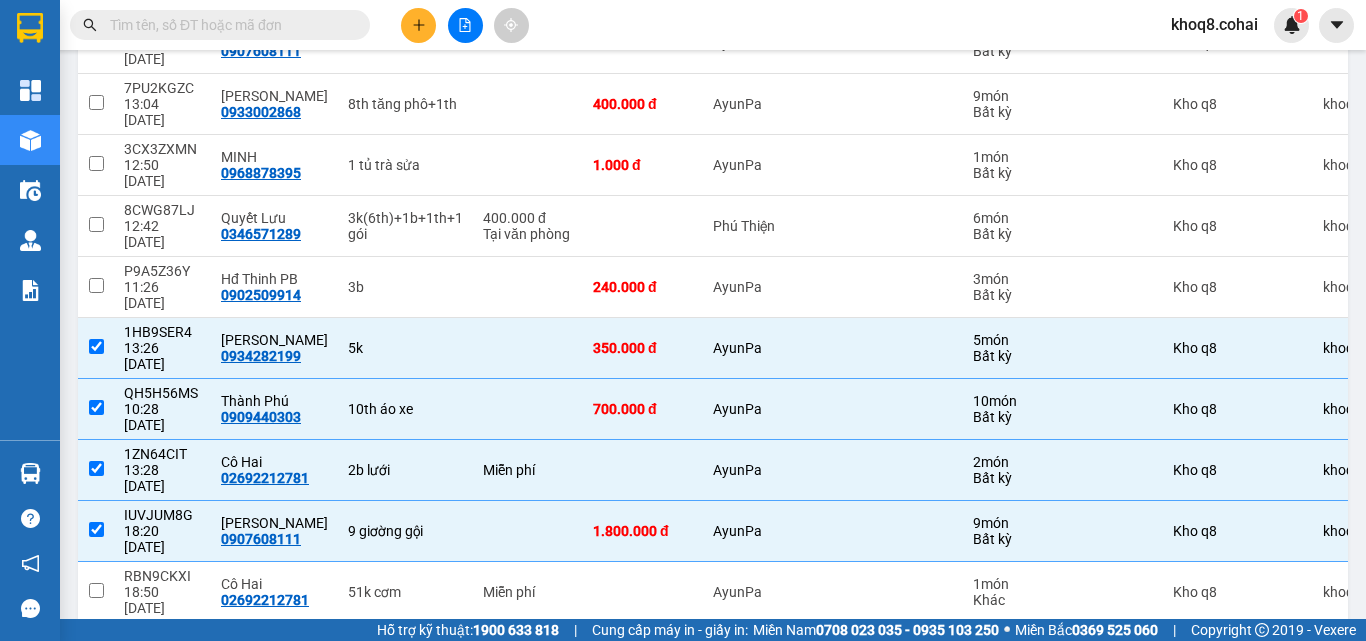 click on "8th nhang" at bounding box center (405, 653) 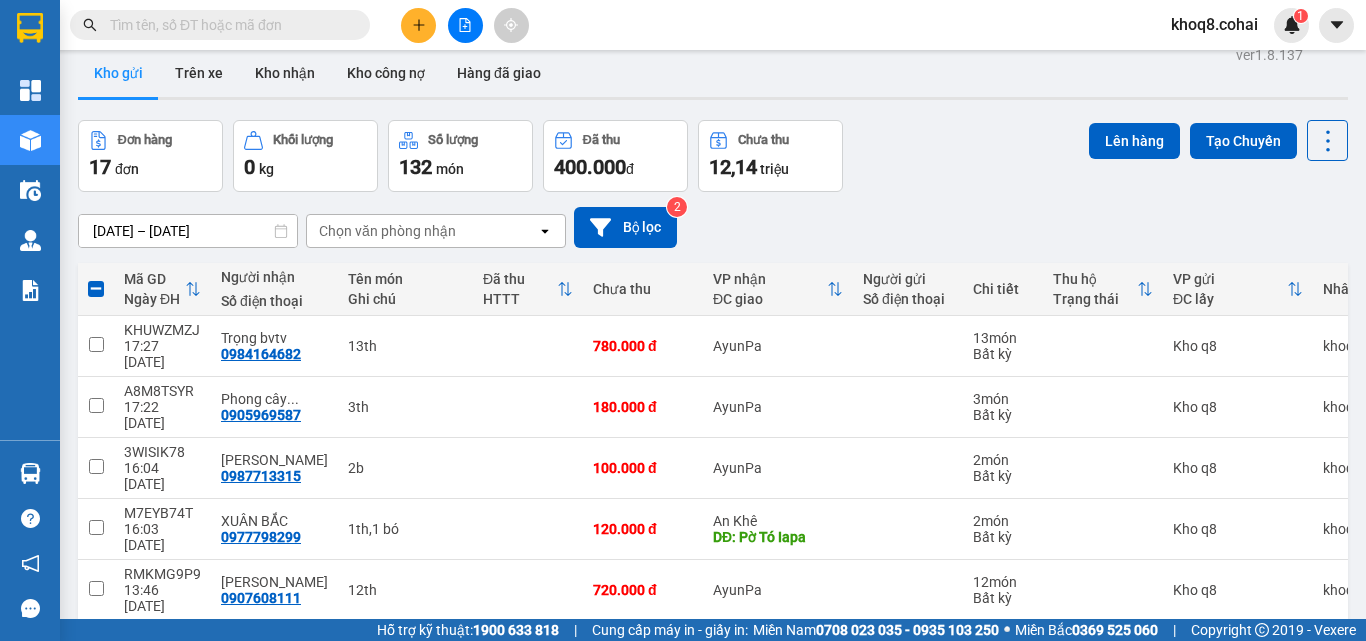 scroll, scrollTop: 0, scrollLeft: 0, axis: both 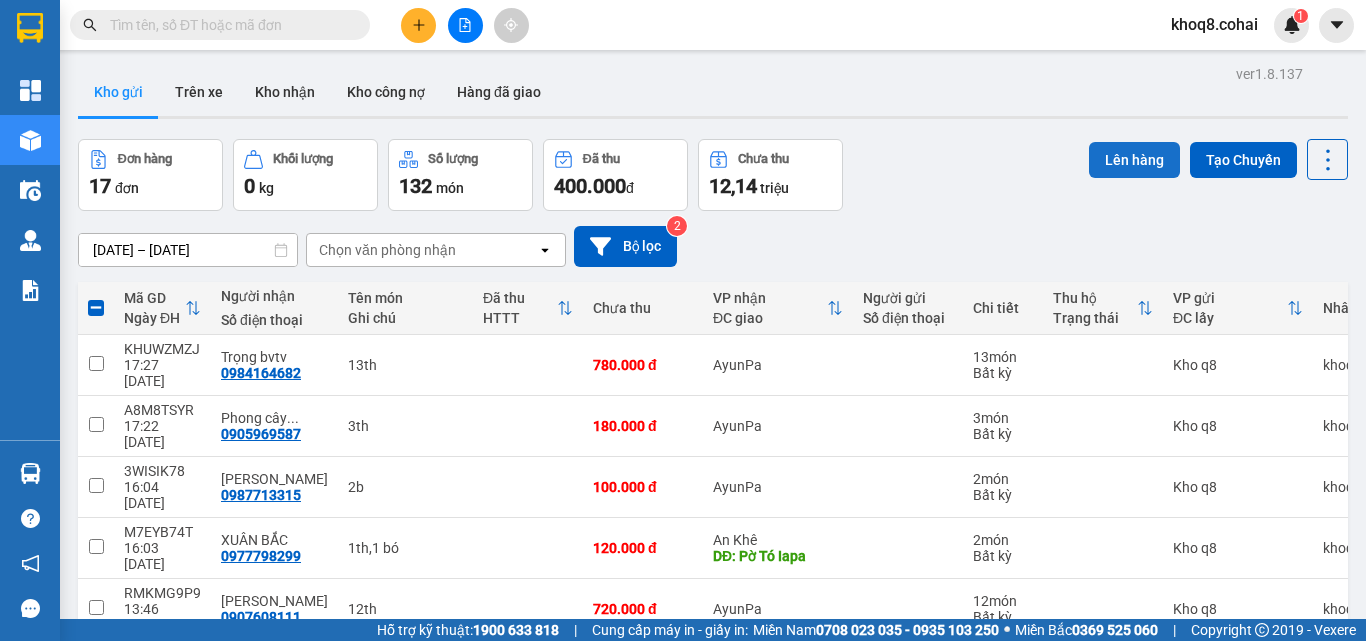 click on "Lên hàng" at bounding box center (1134, 160) 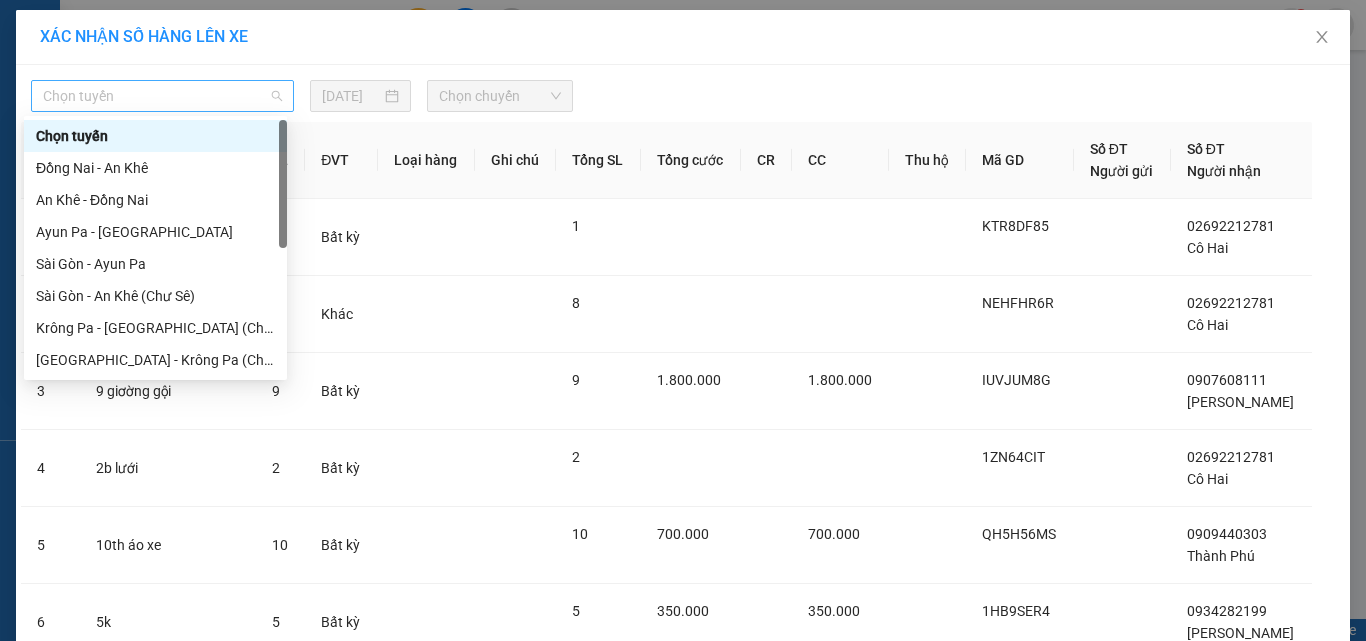 click on "Chọn tuyến" at bounding box center (162, 96) 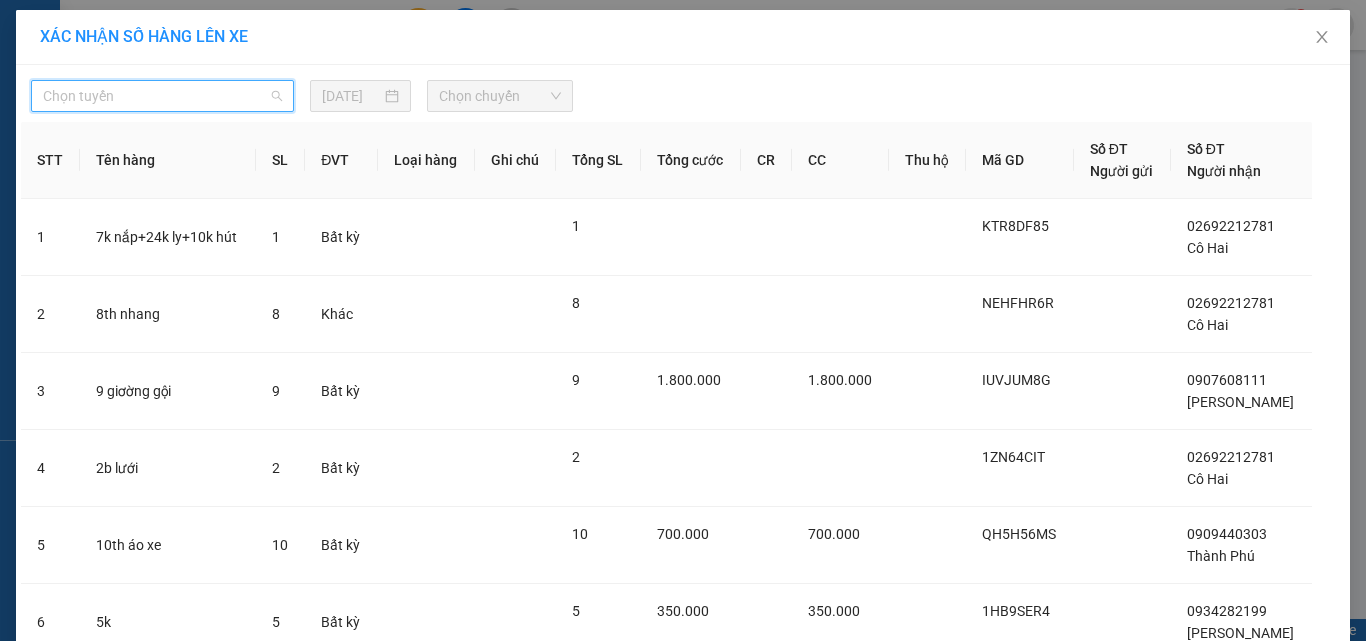 click on "Chọn tuyến" at bounding box center [162, 96] 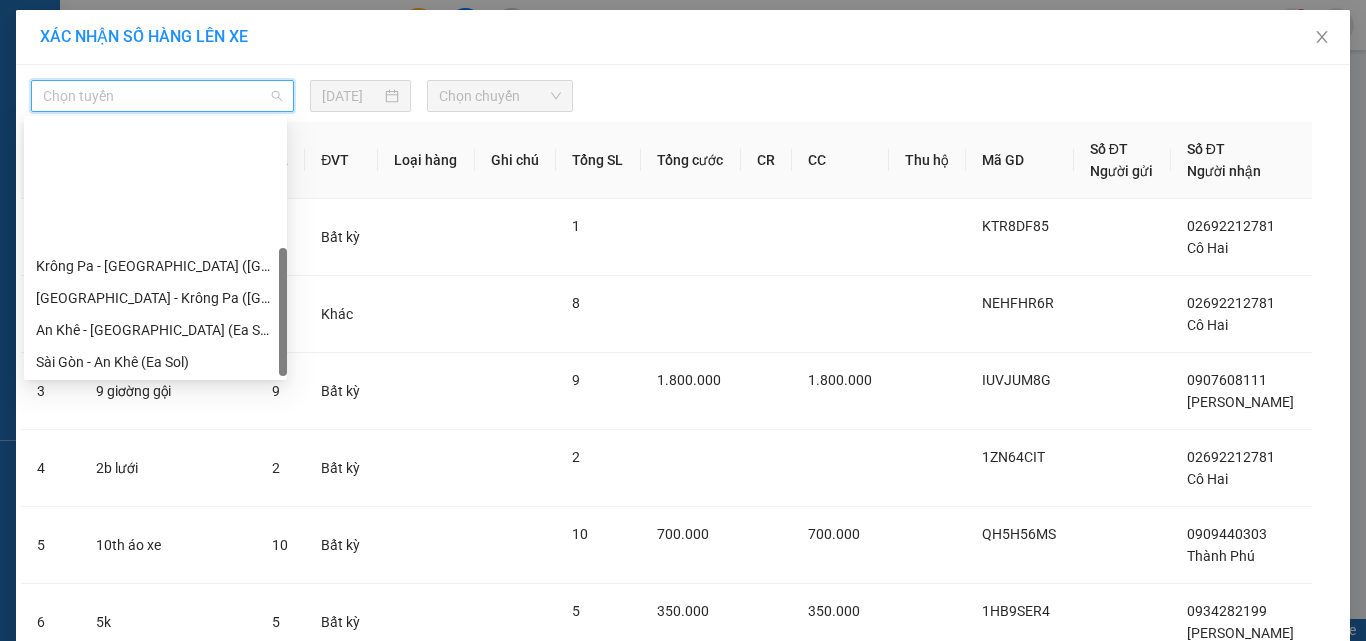 scroll, scrollTop: 288, scrollLeft: 0, axis: vertical 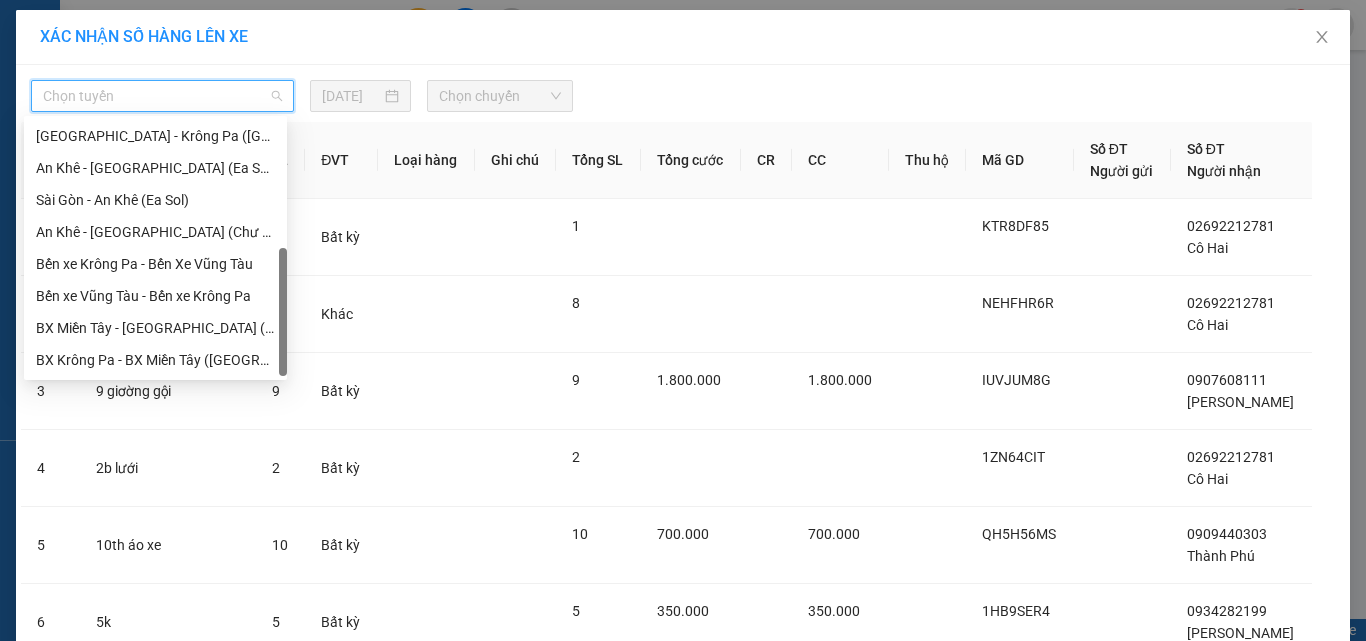 drag, startPoint x: 282, startPoint y: 152, endPoint x: 262, endPoint y: 340, distance: 189.06084 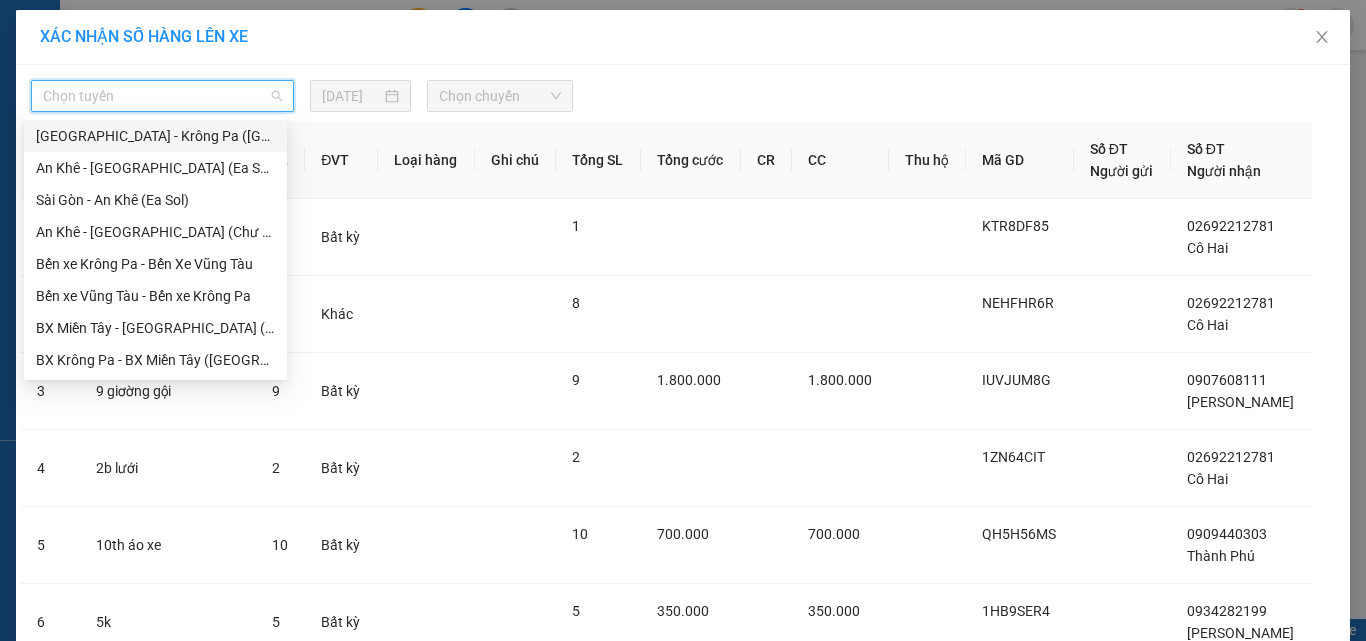 click on "[GEOGRAPHIC_DATA] - Krông Pa ([GEOGRAPHIC_DATA])" at bounding box center (155, 136) 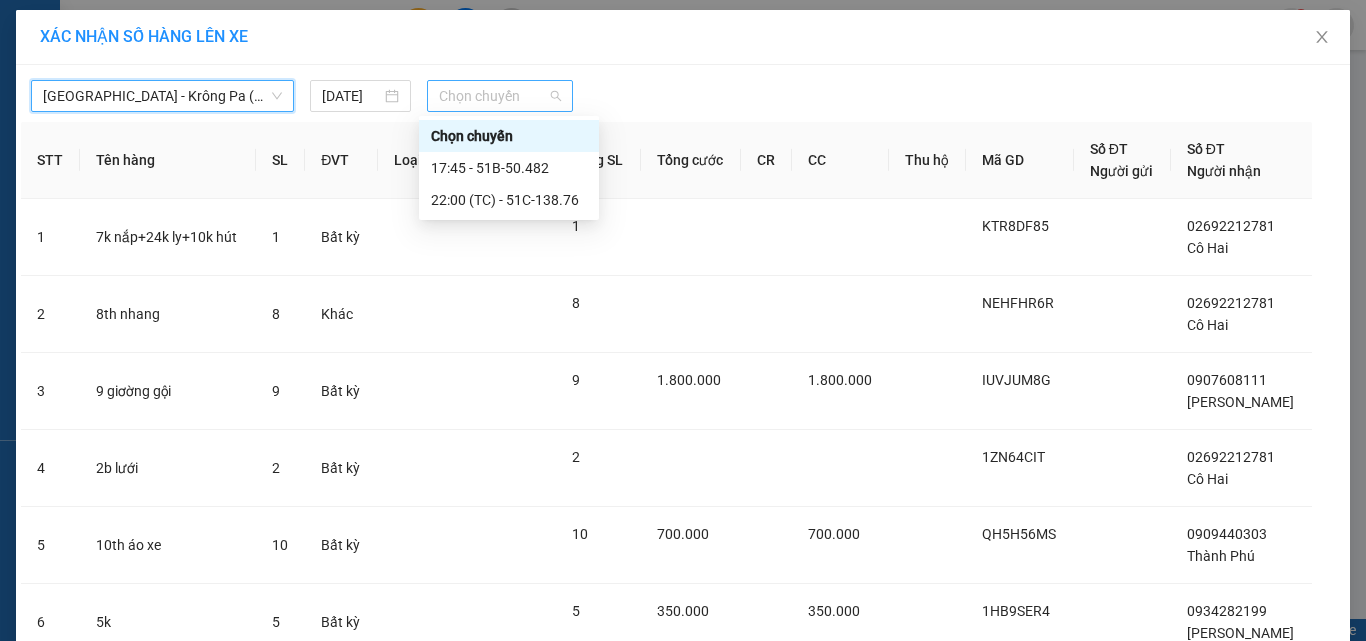 click on "Chọn chuyến" at bounding box center [500, 96] 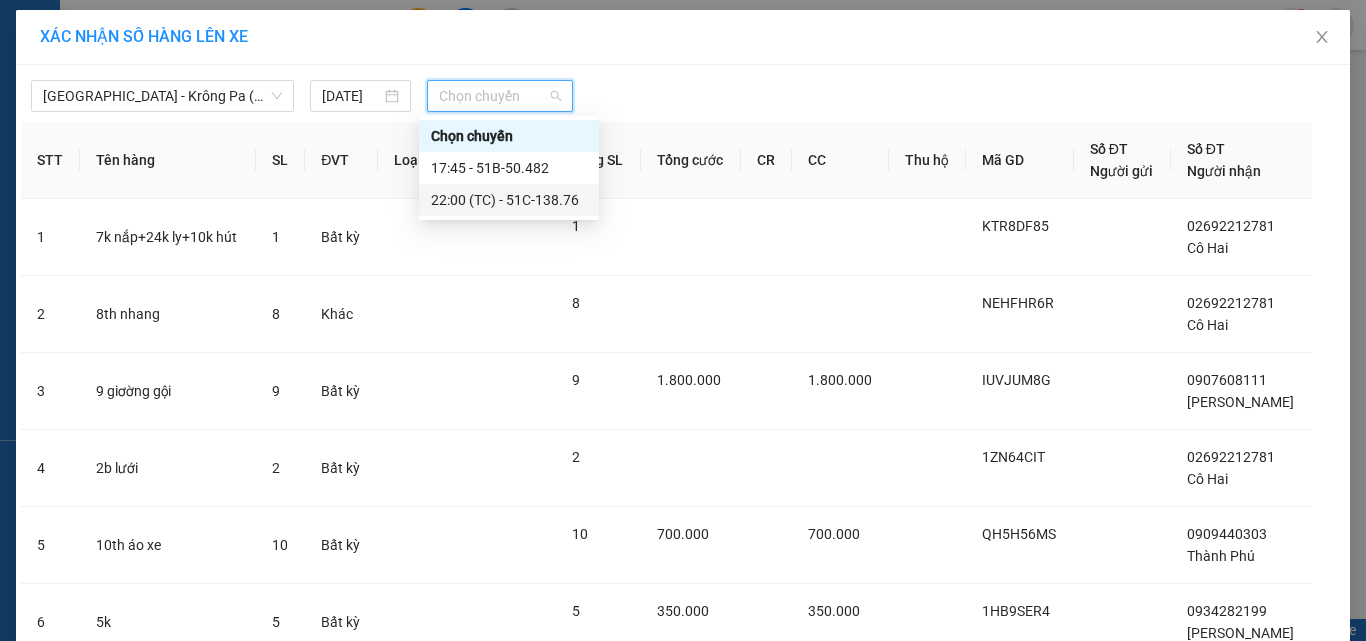click on "22:00   (TC)   - 51C-138.76" at bounding box center (509, 200) 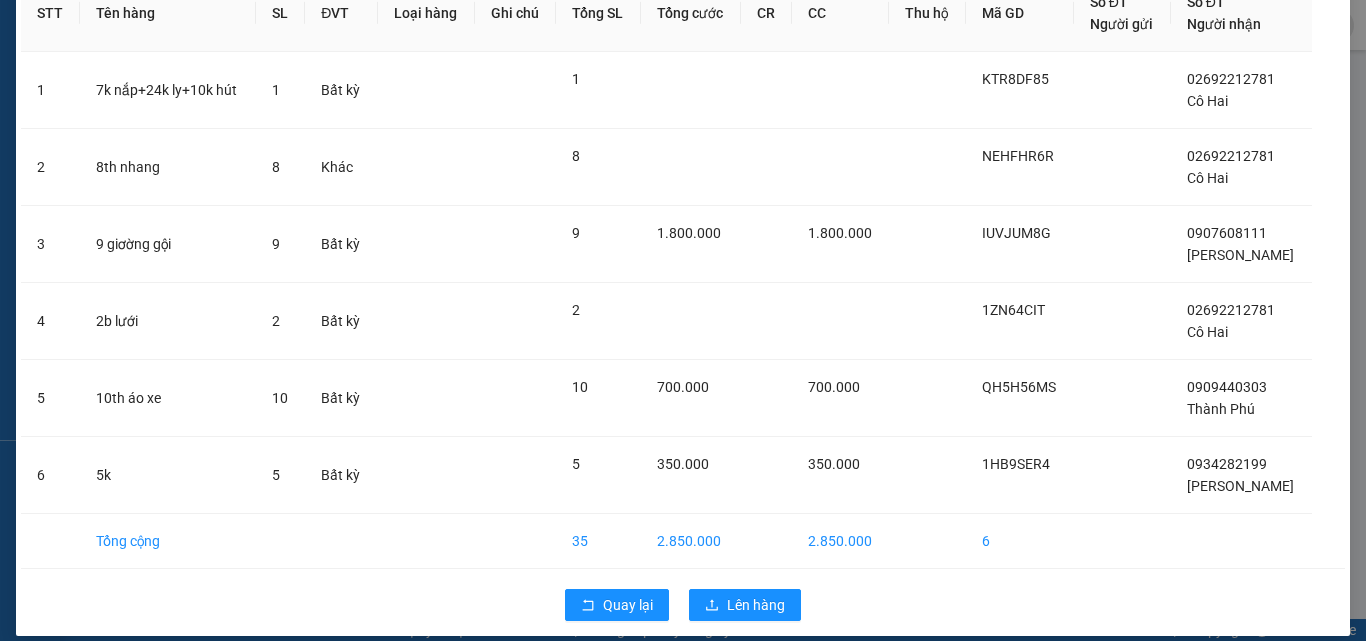 scroll, scrollTop: 178, scrollLeft: 0, axis: vertical 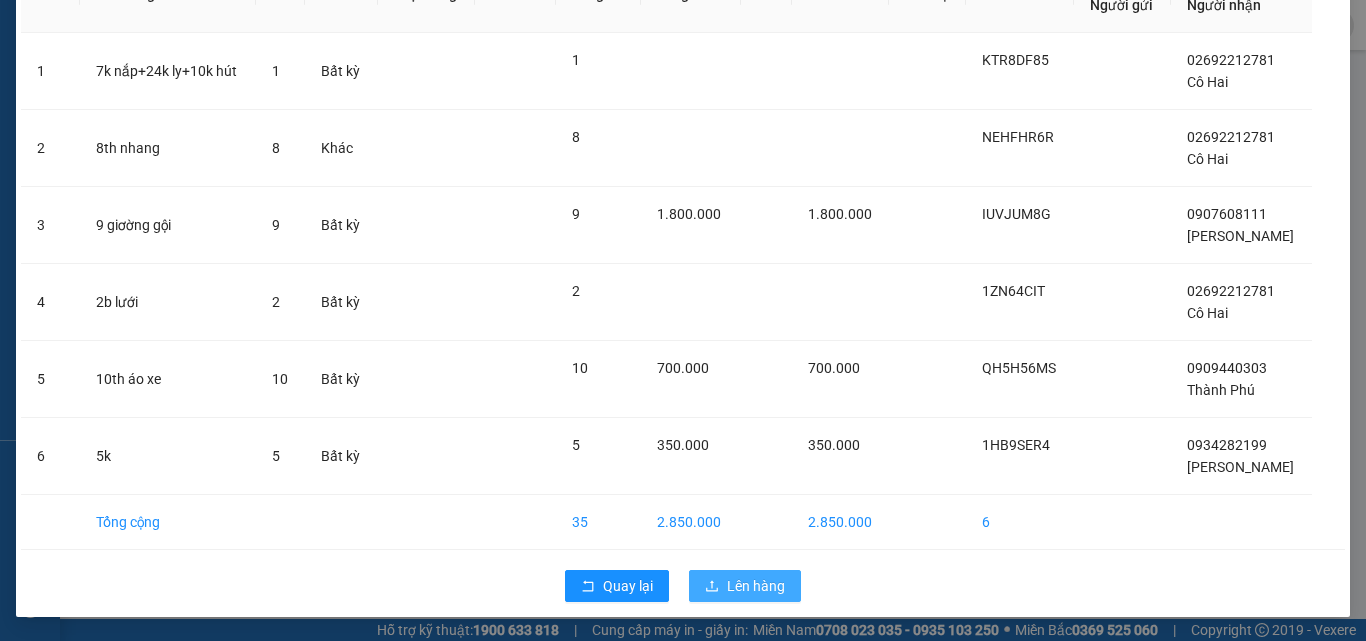 click on "Lên hàng" at bounding box center [756, 586] 